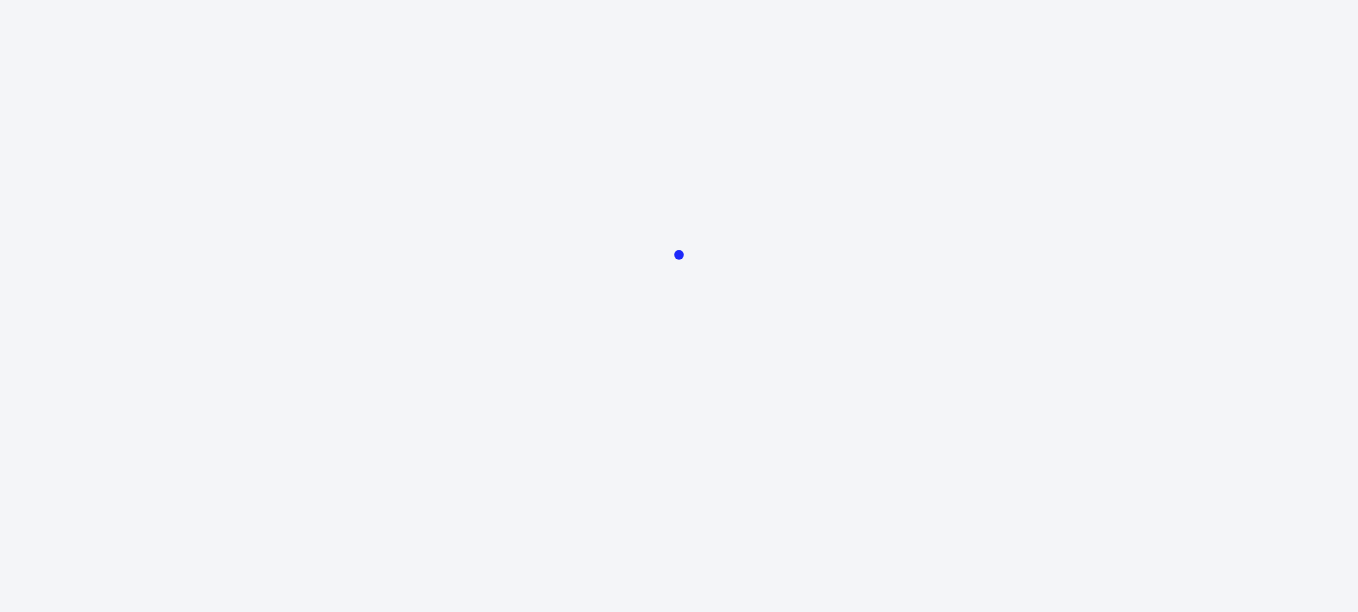scroll, scrollTop: 0, scrollLeft: 0, axis: both 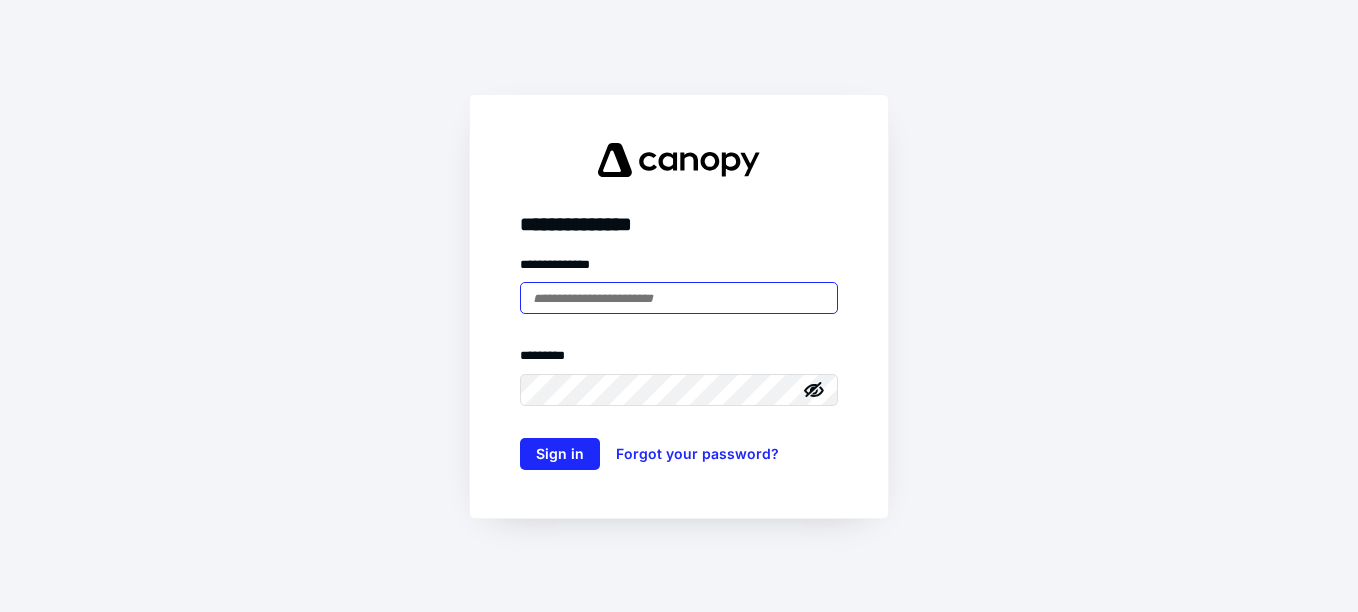 click at bounding box center (679, 298) 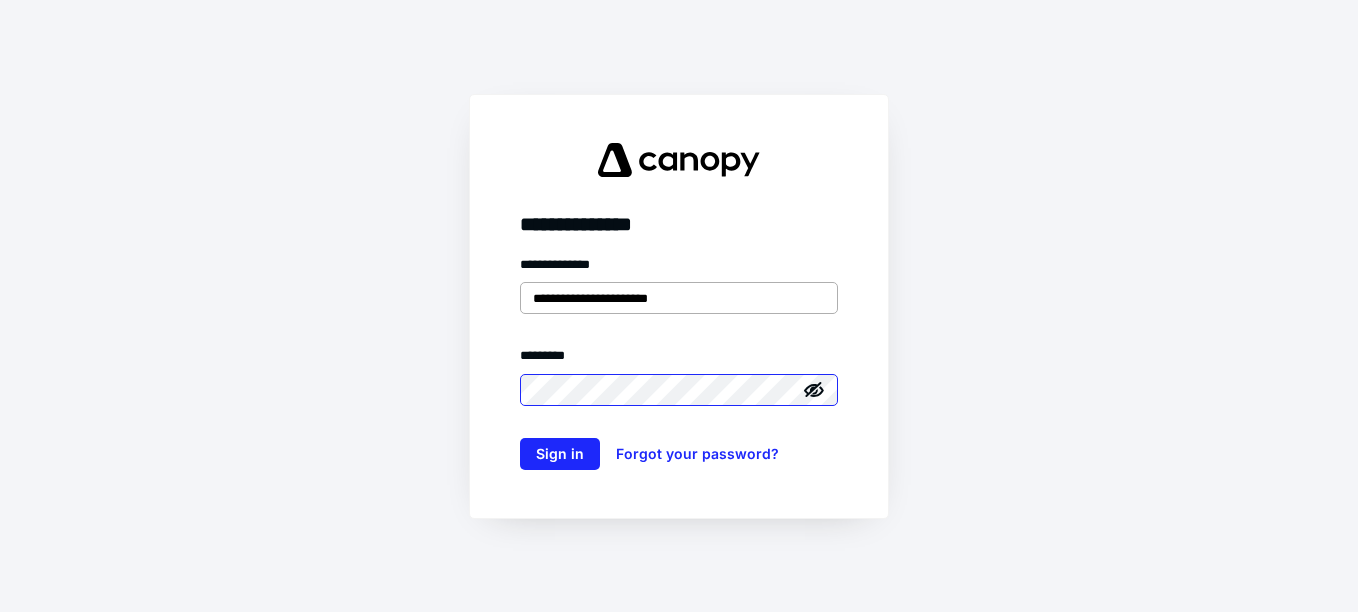 click on "Sign in" at bounding box center (560, 454) 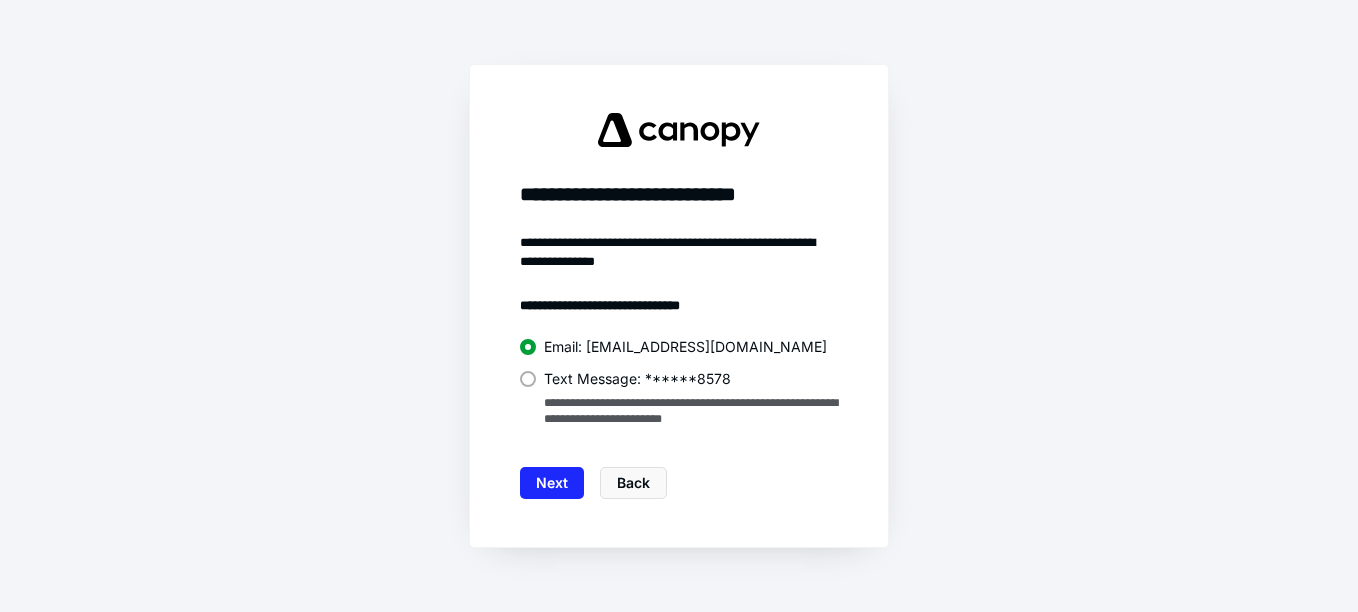click on "Text Message: ******8578" at bounding box center (637, 379) 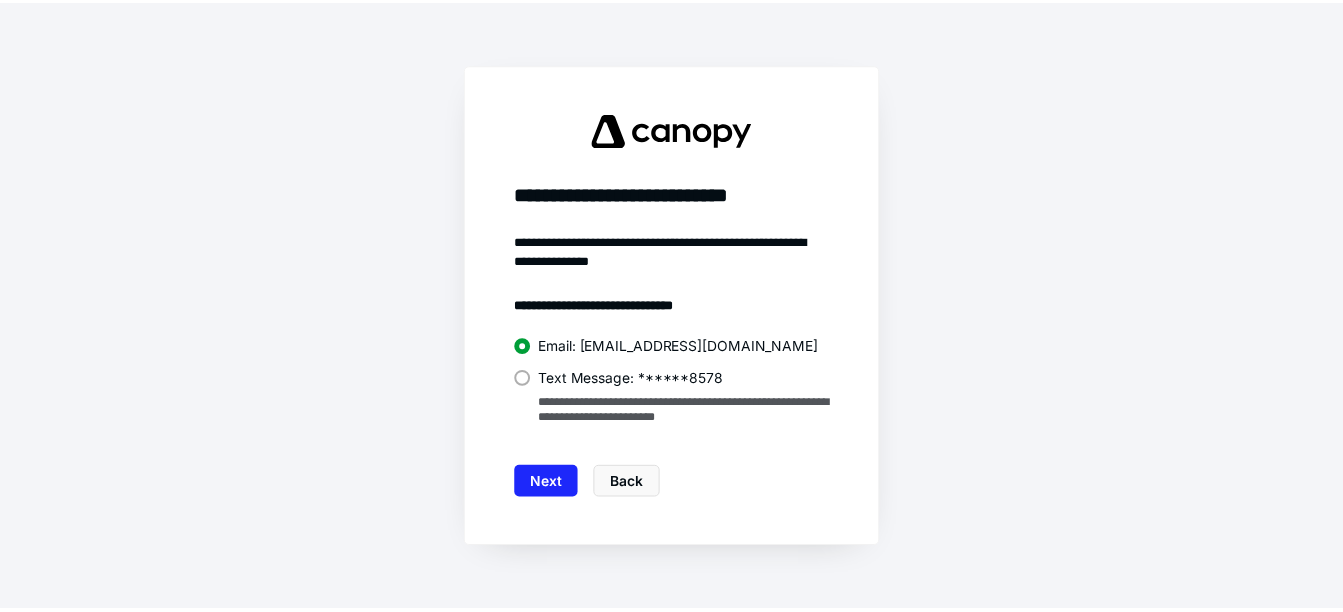 scroll, scrollTop: 0, scrollLeft: 0, axis: both 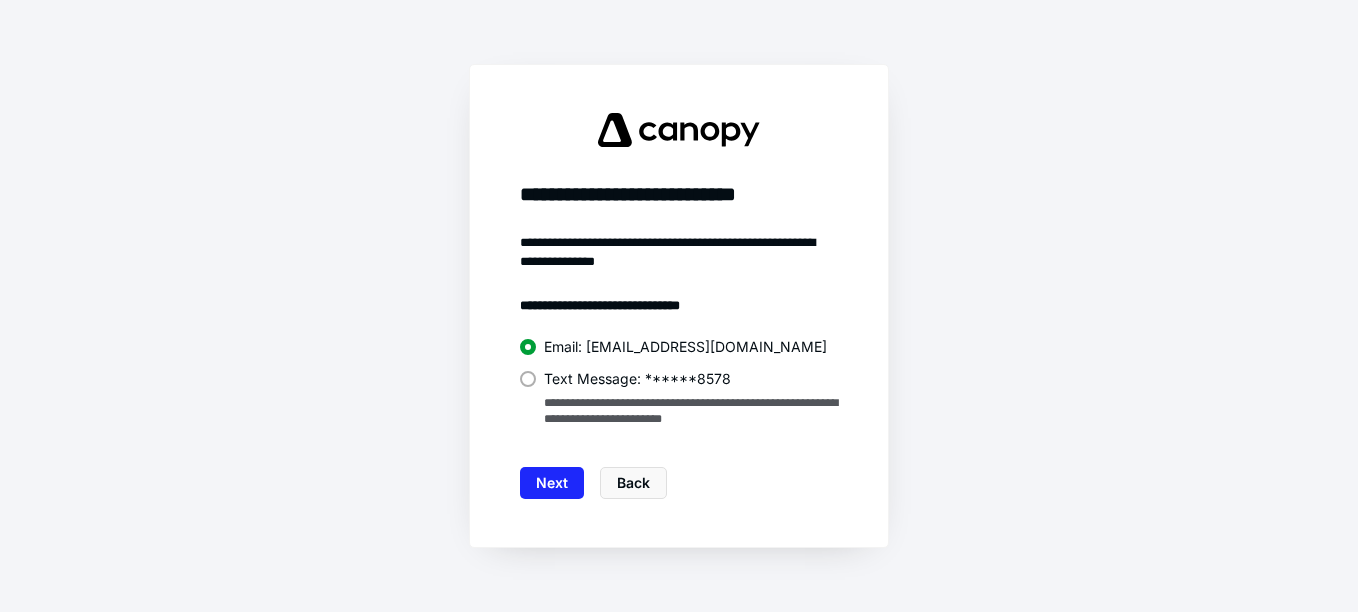 click at bounding box center (528, 379) 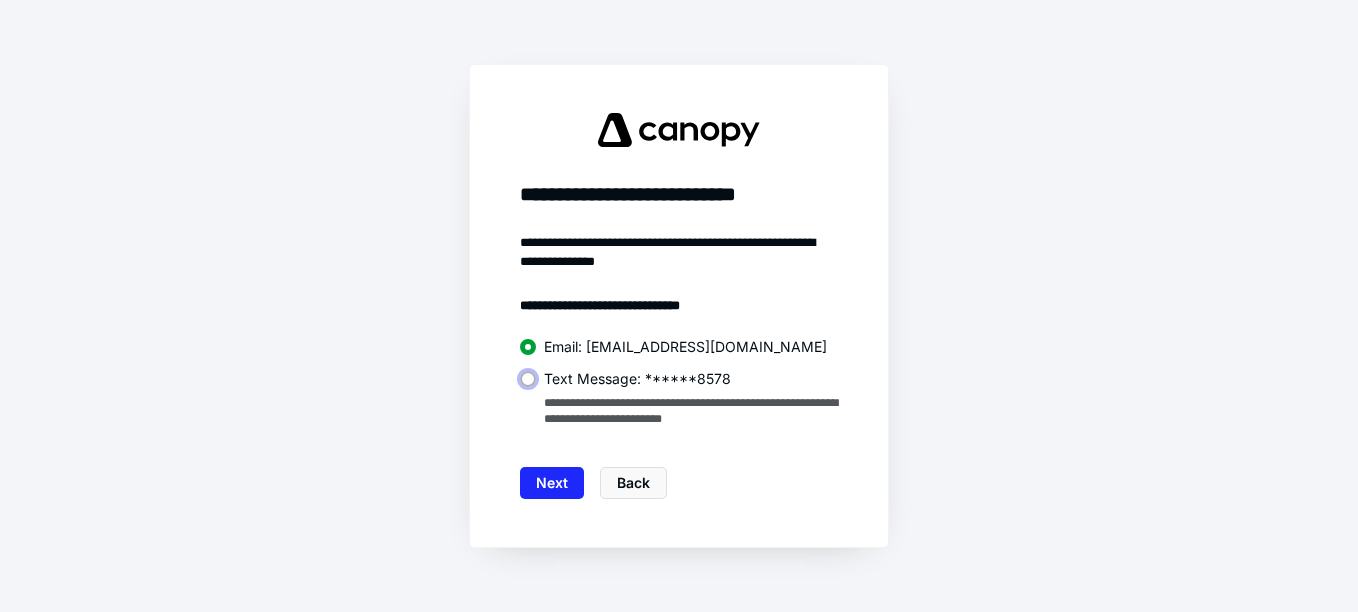 click on "Text Message: ******8578" at bounding box center (531, -999990) 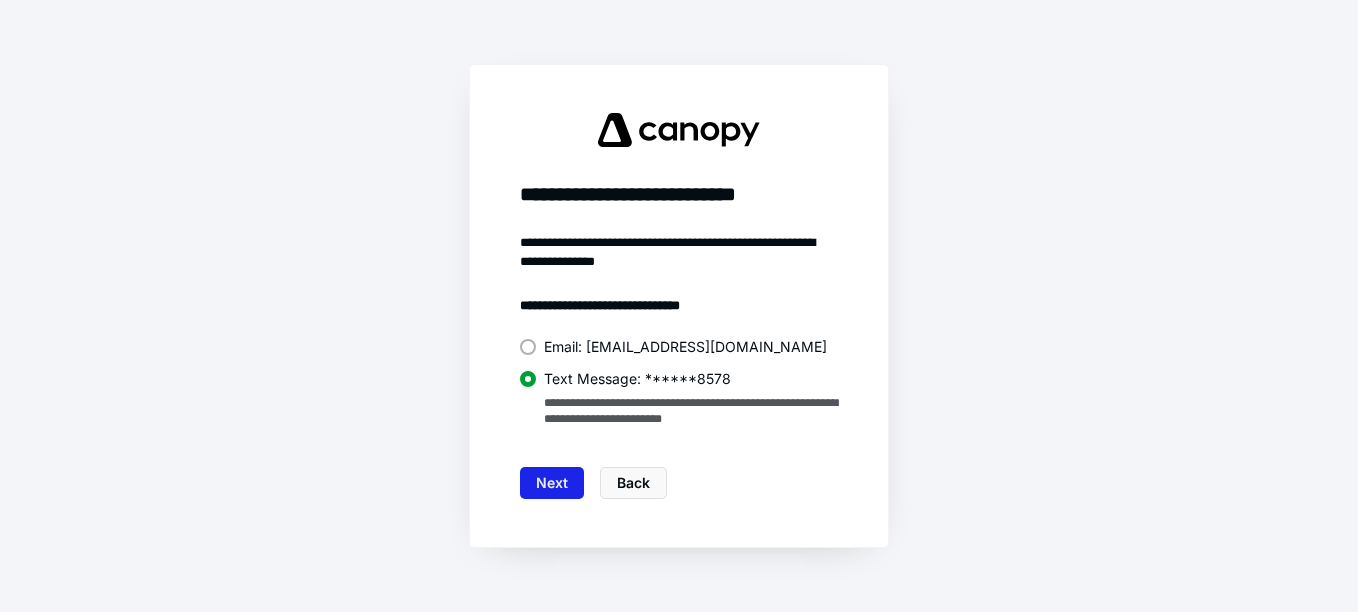 click on "Next" at bounding box center [552, 483] 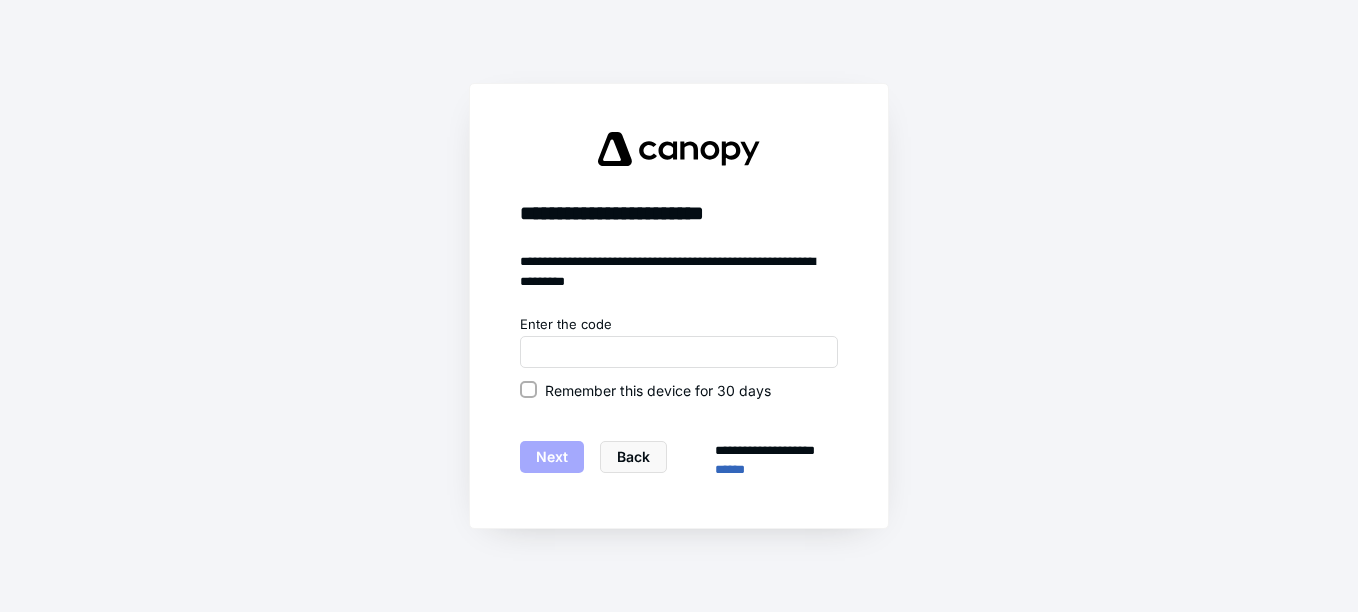 click 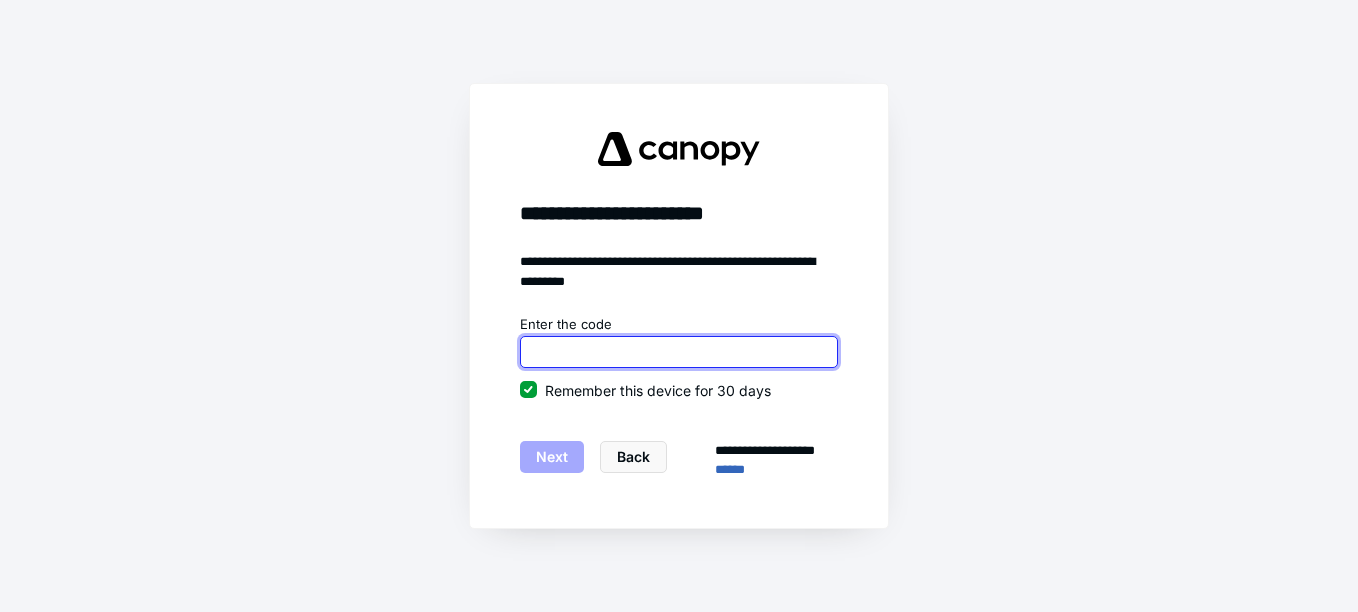 click at bounding box center [679, 352] 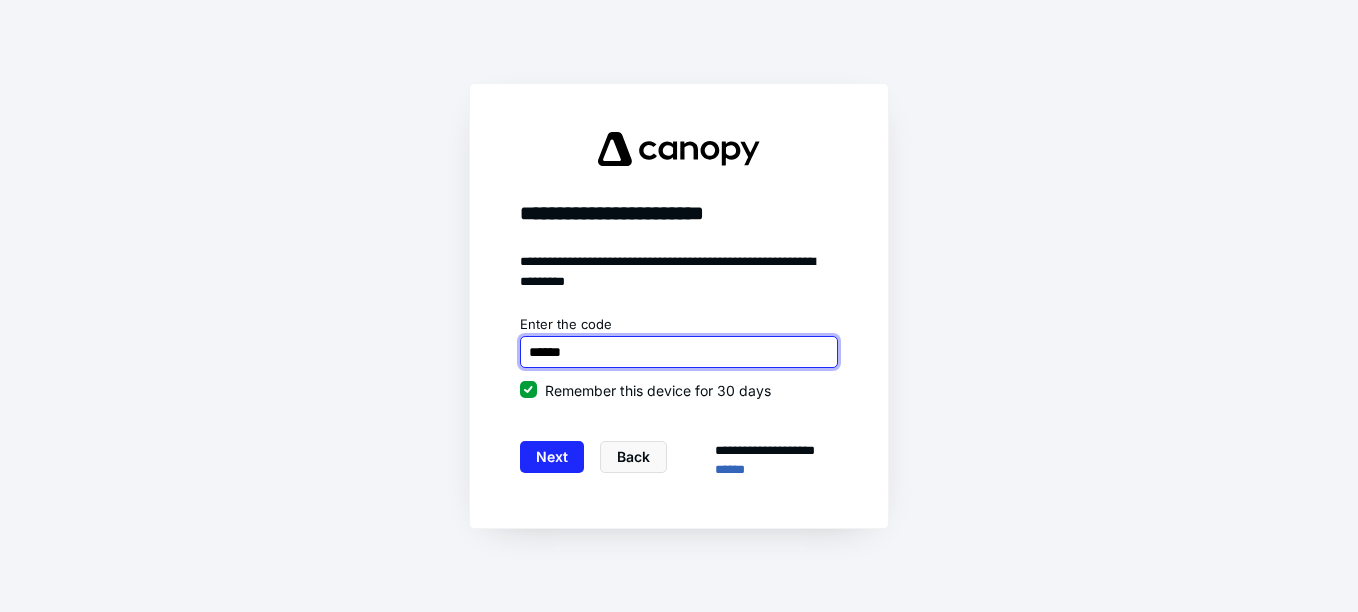 type on "******" 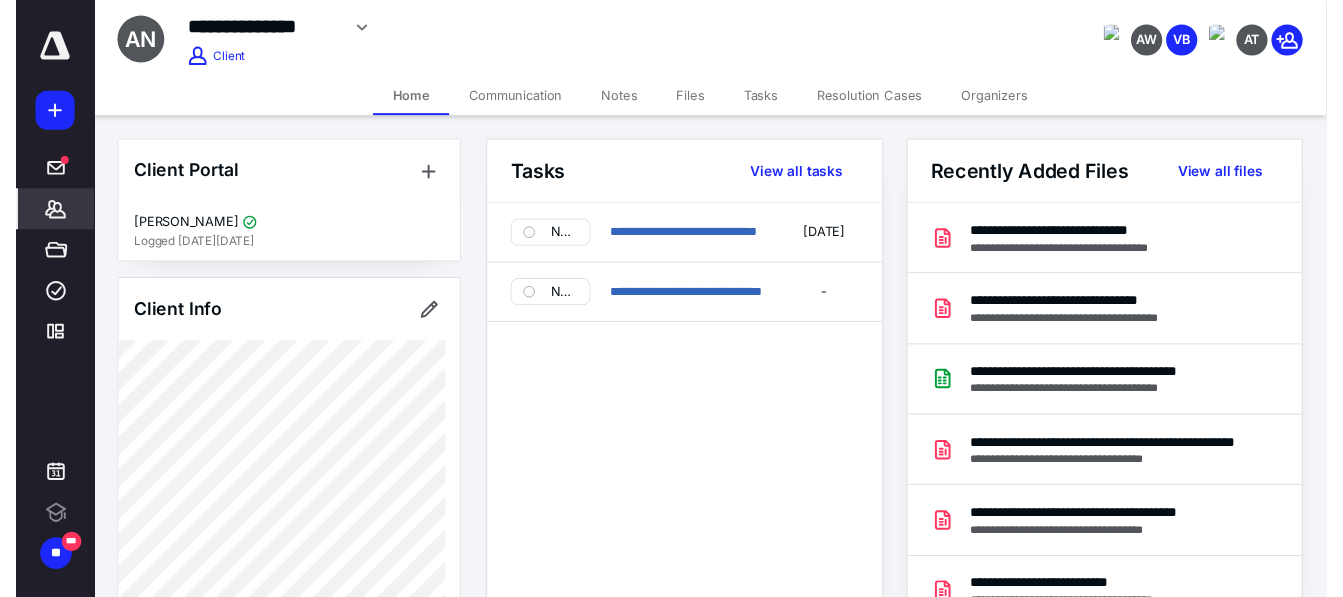 scroll, scrollTop: 0, scrollLeft: 0, axis: both 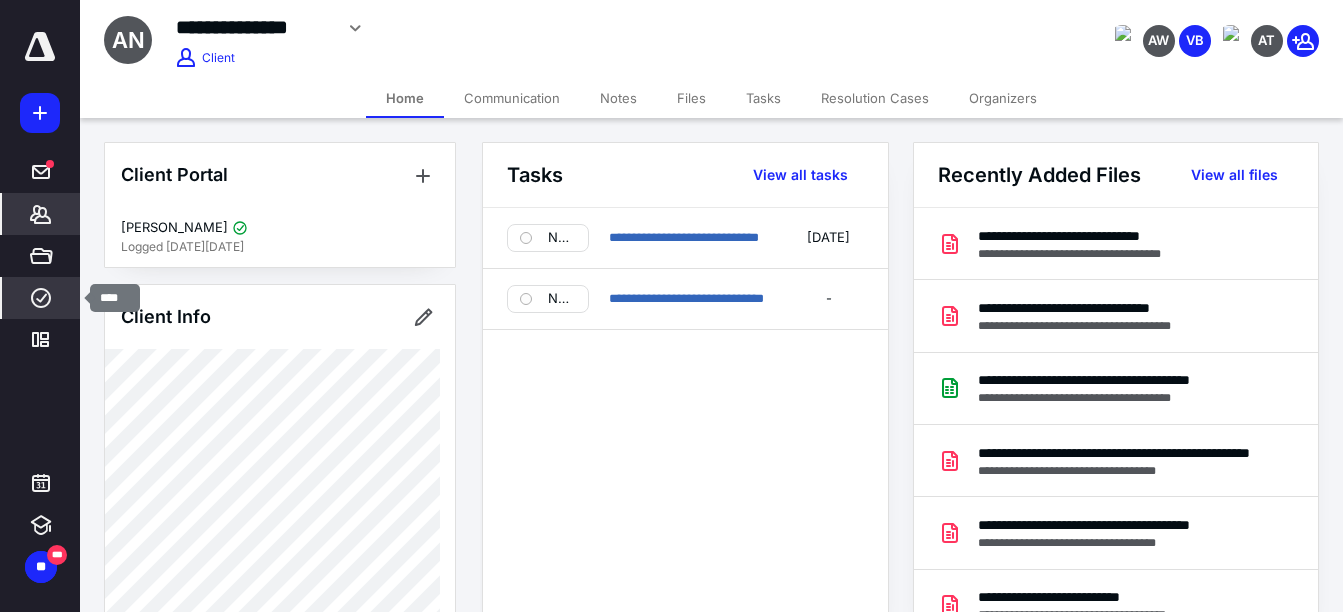 click 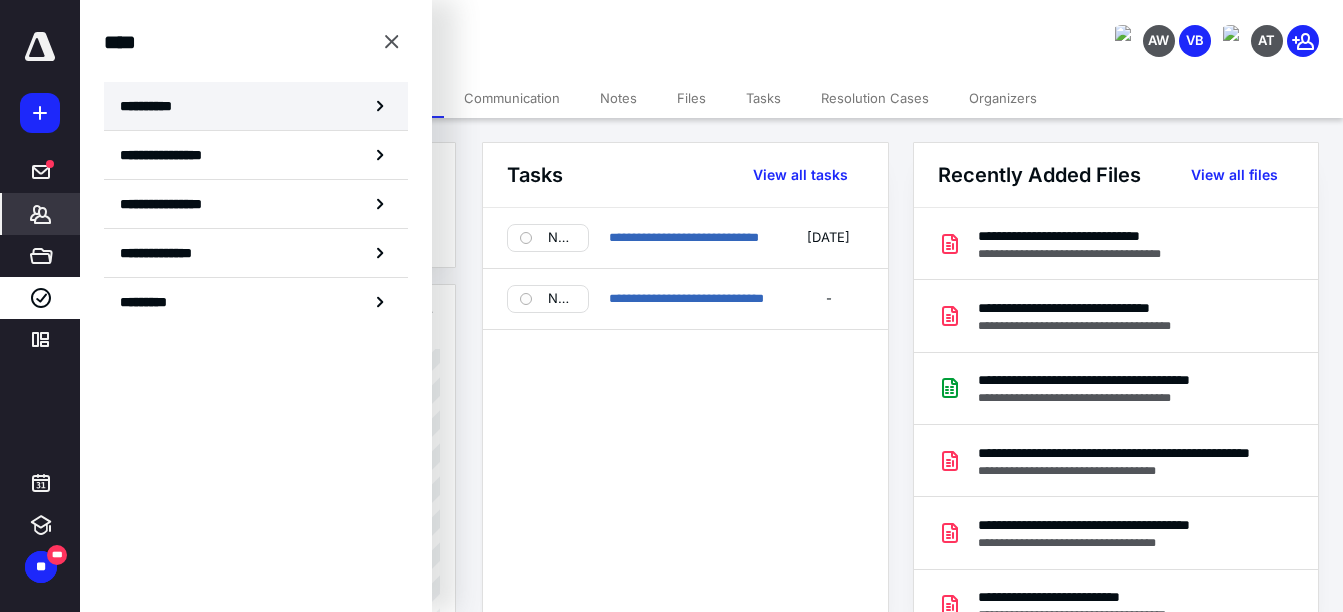 click on "**********" at bounding box center [256, 106] 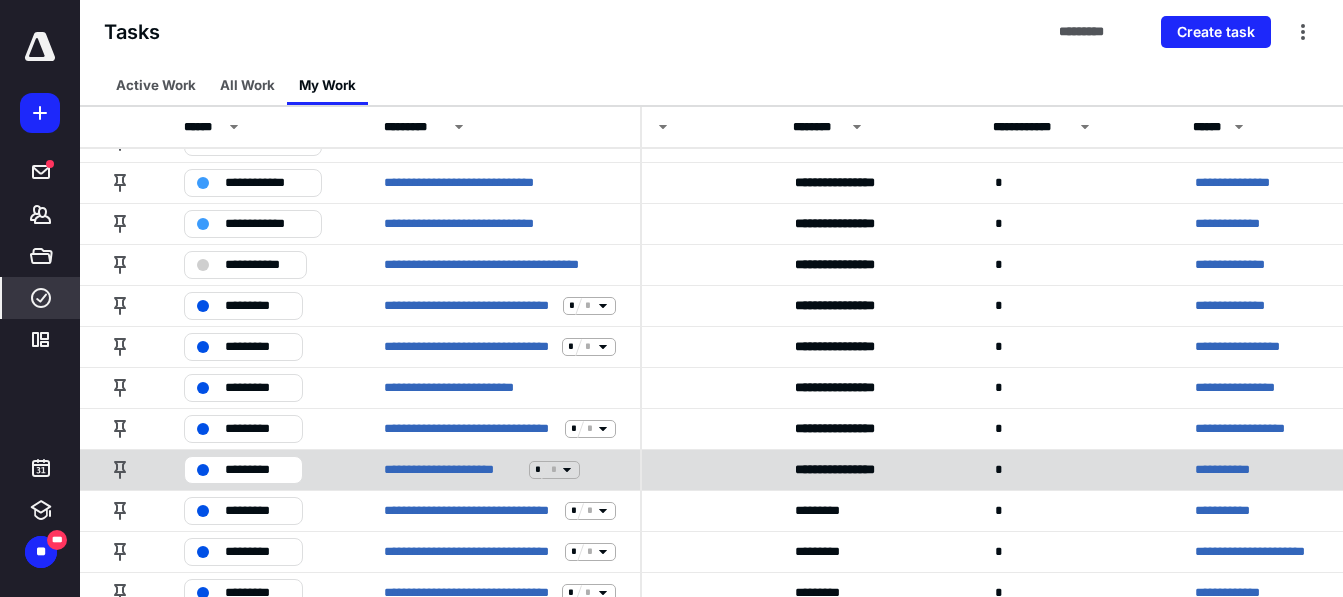scroll, scrollTop: 314, scrollLeft: 74, axis: both 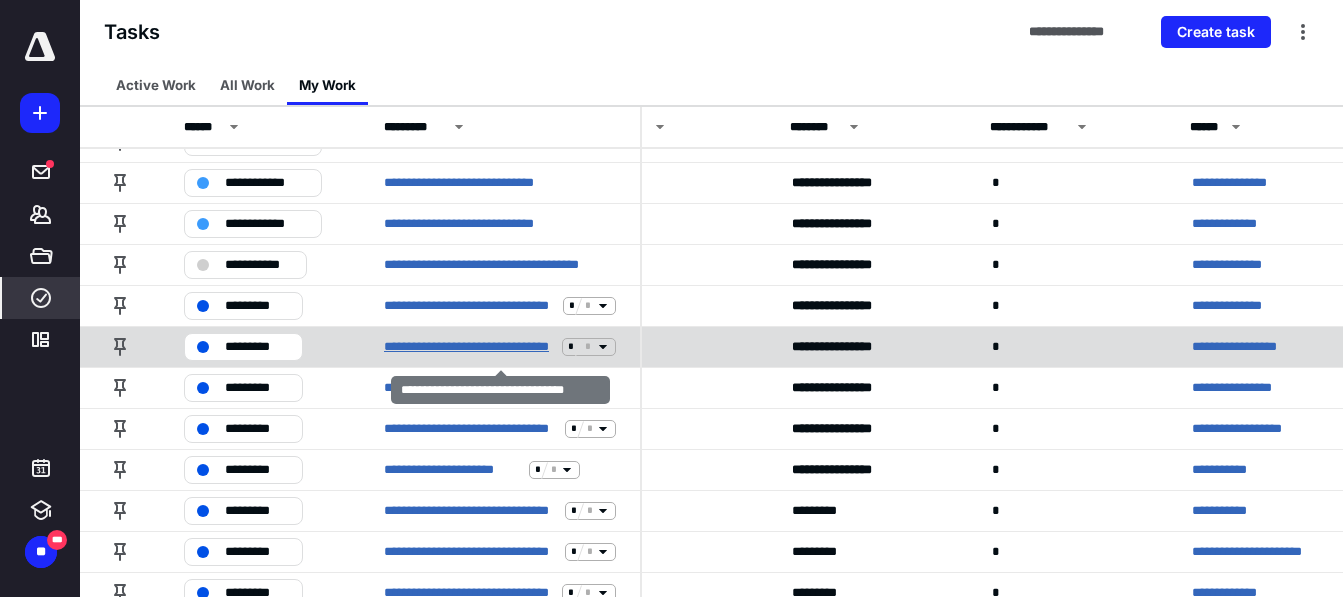 click on "**********" at bounding box center [469, 347] 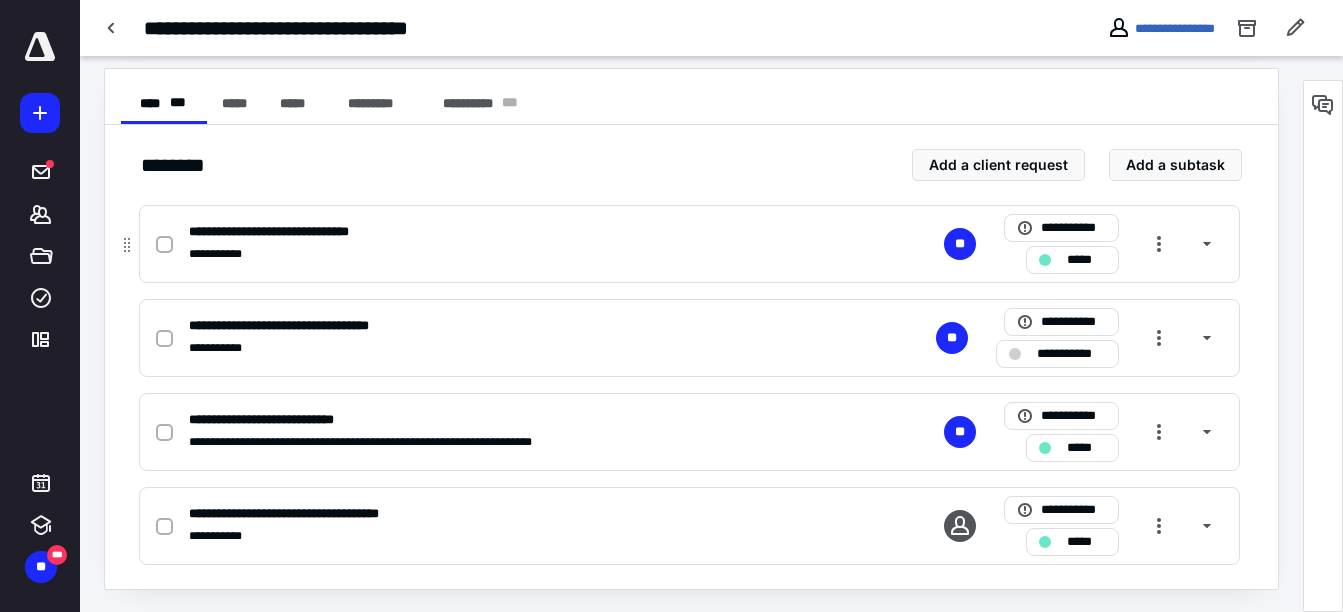 scroll, scrollTop: 375, scrollLeft: 0, axis: vertical 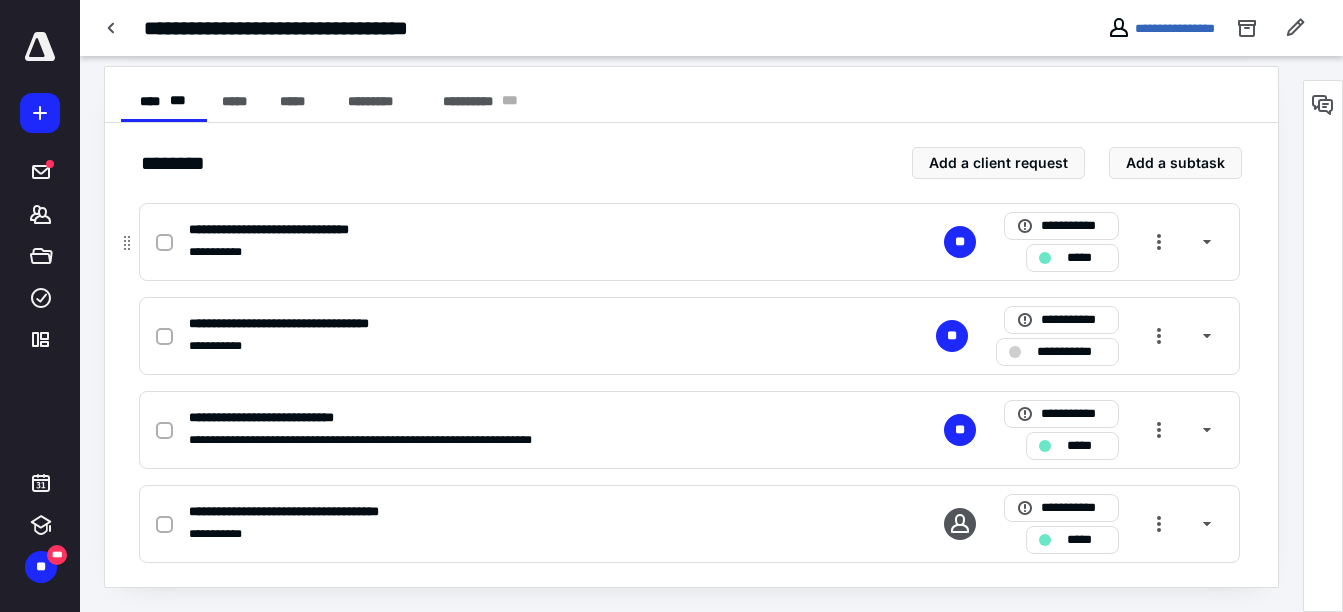 click on "**********" at bounding box center (689, 430) 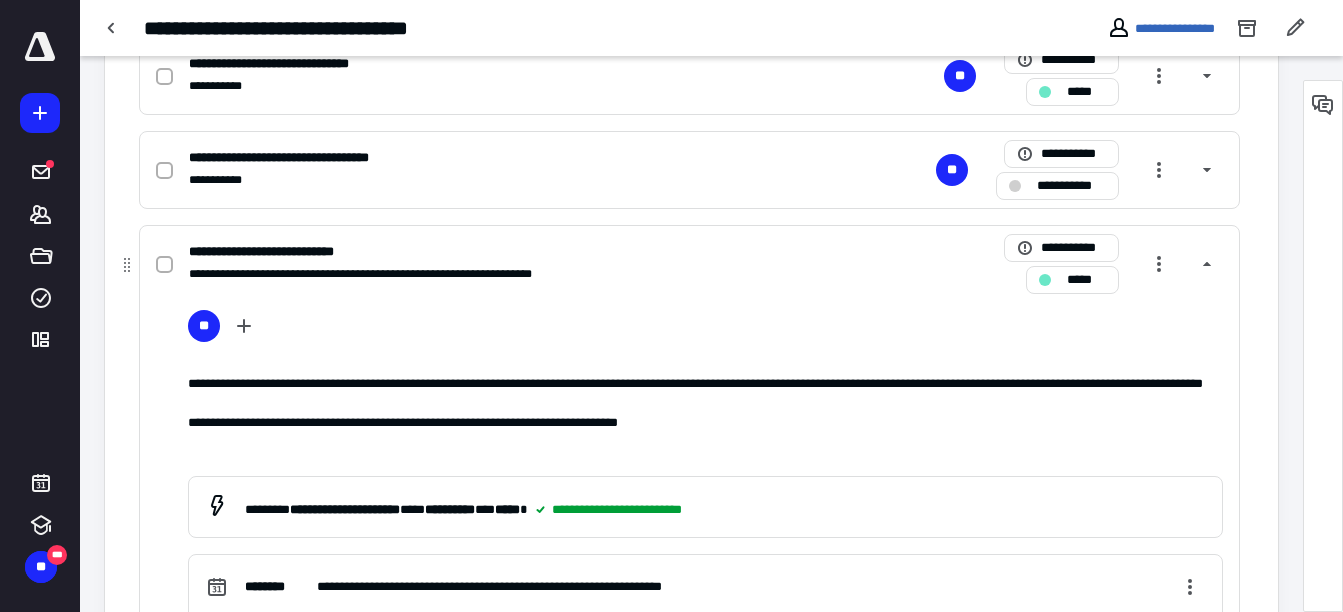 scroll, scrollTop: 542, scrollLeft: 0, axis: vertical 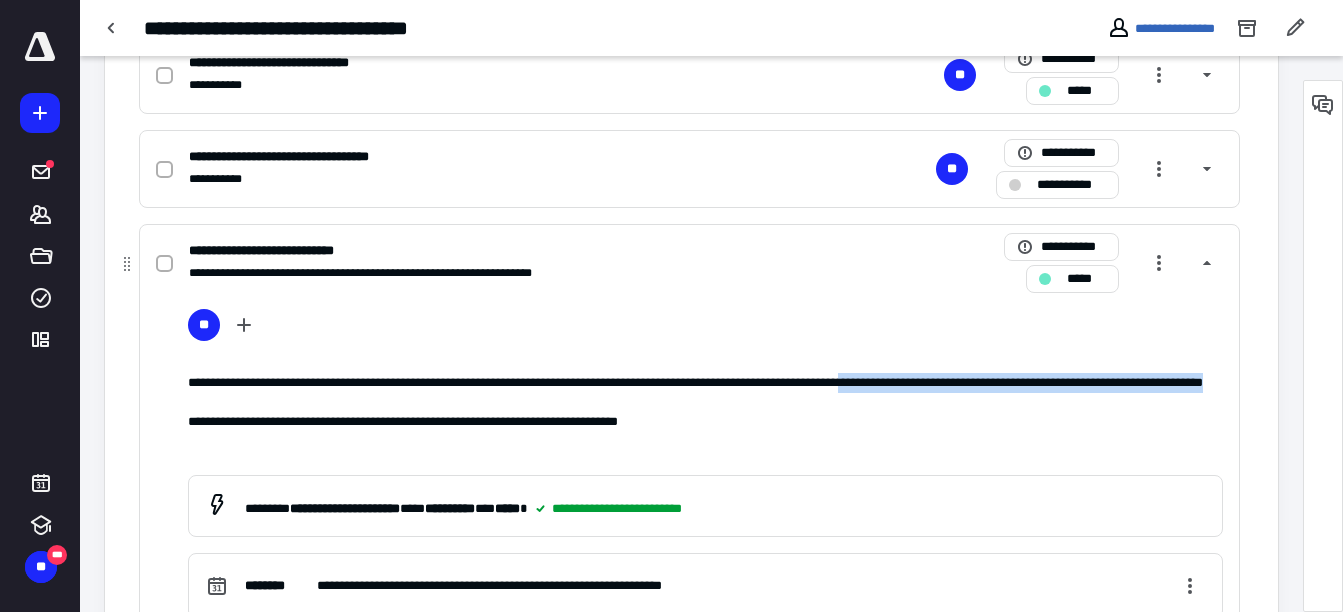 drag, startPoint x: 182, startPoint y: 402, endPoint x: 766, endPoint y: 410, distance: 584.0548 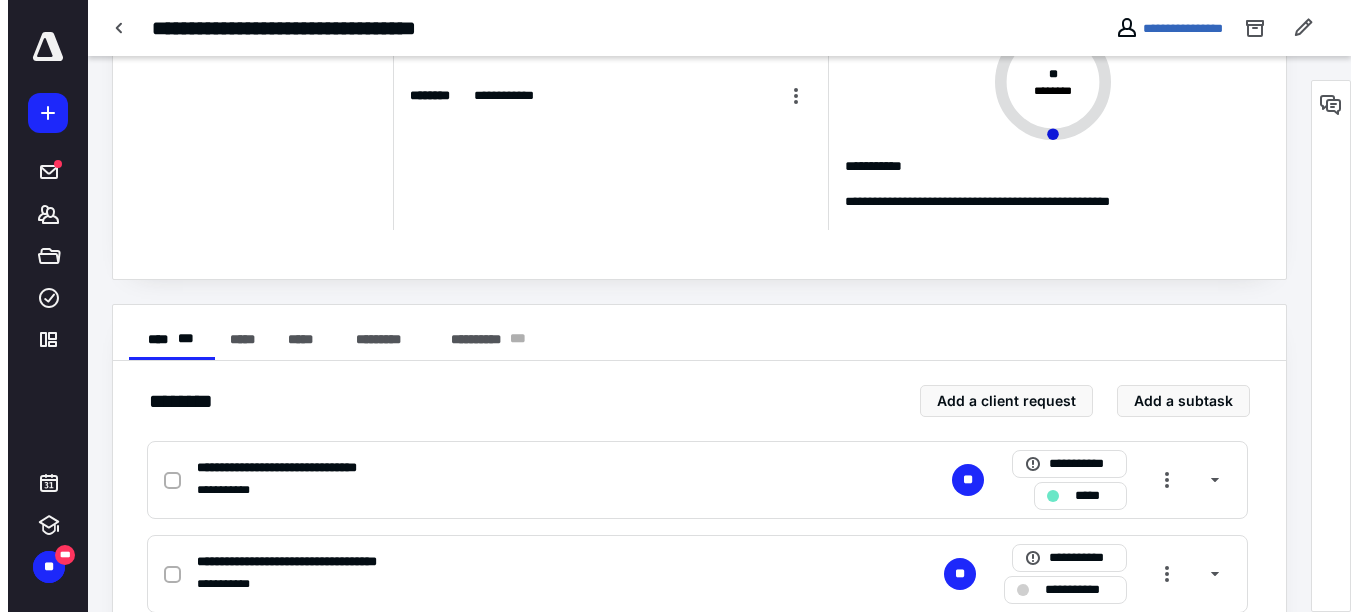 scroll, scrollTop: 0, scrollLeft: 0, axis: both 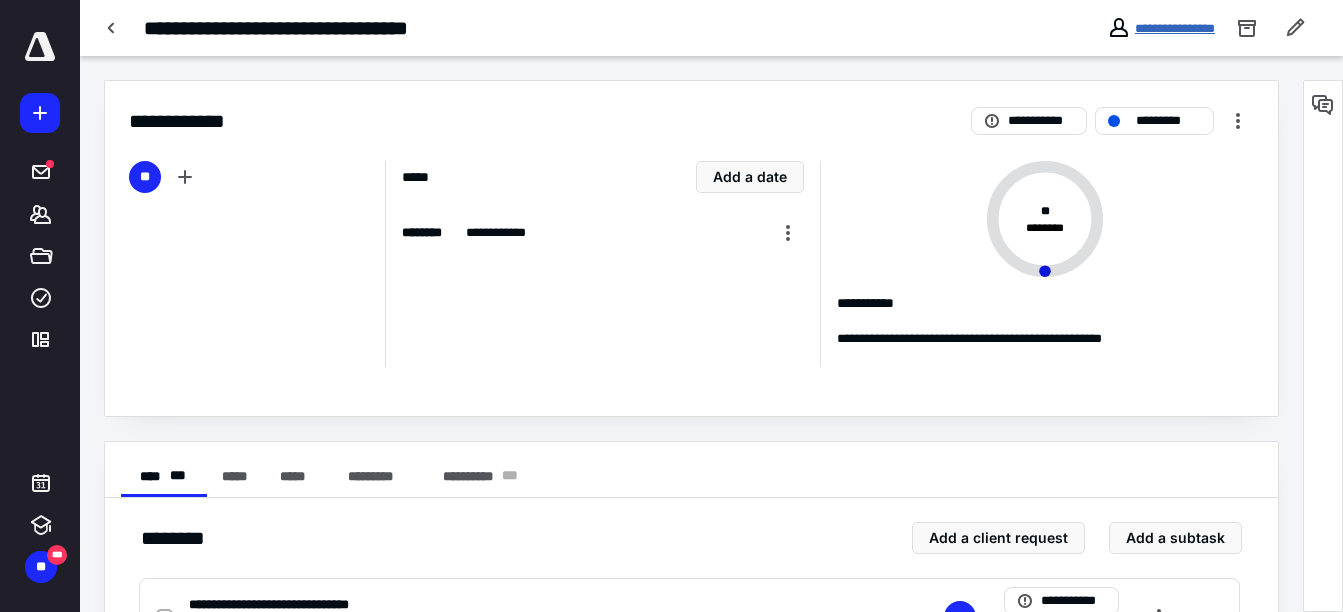click on "**********" at bounding box center (1175, 28) 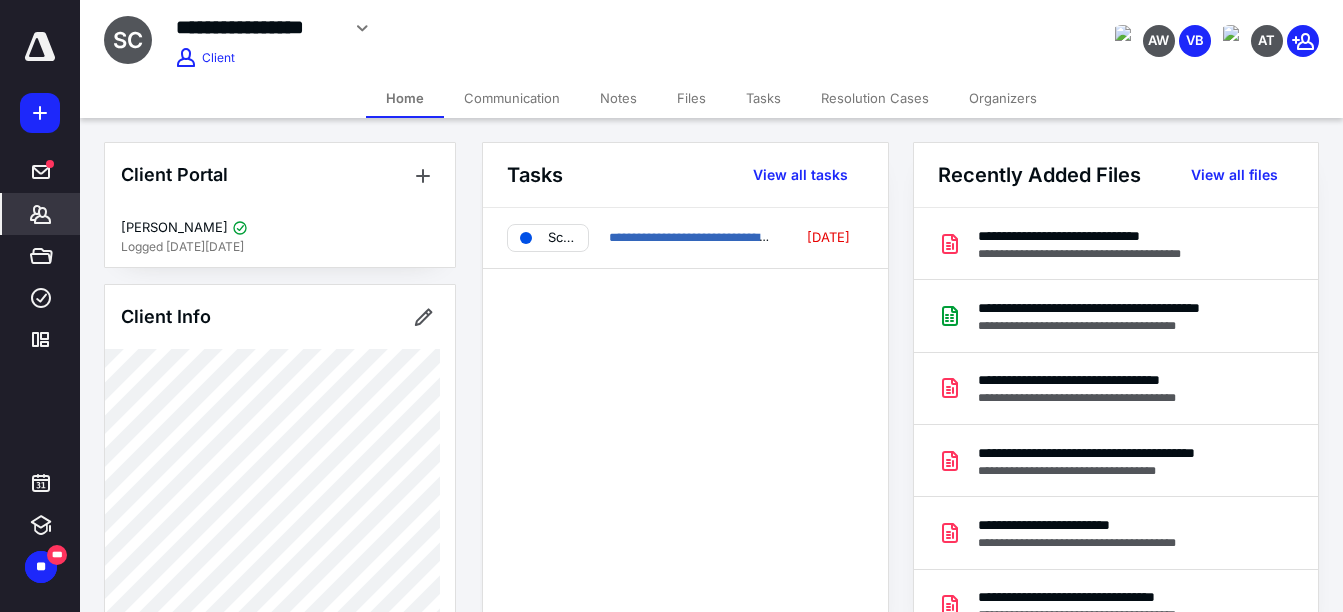 click on "Files" at bounding box center (691, 98) 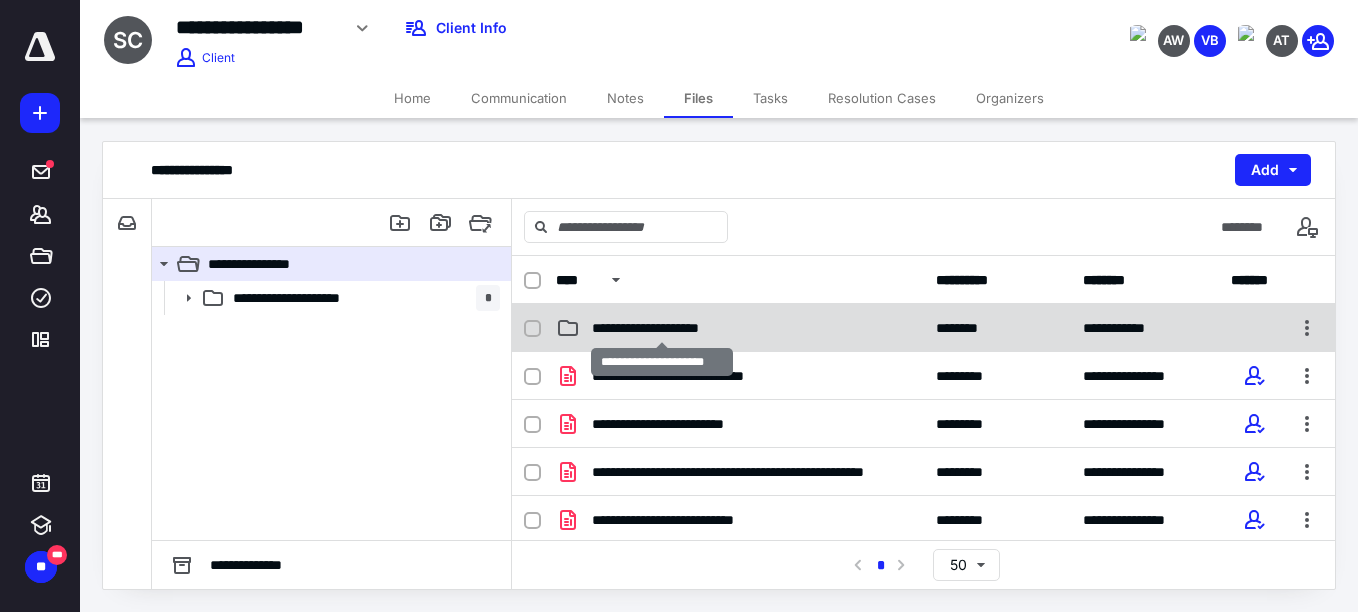 click on "**********" at bounding box center [662, 328] 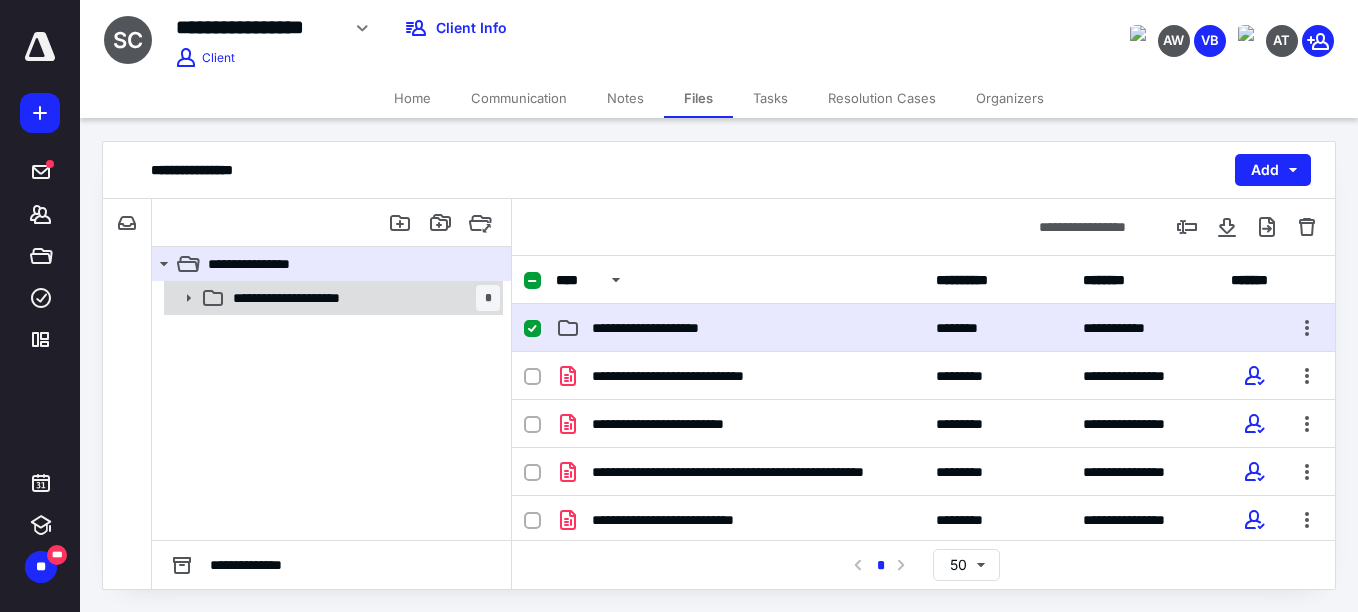 click on "**********" at bounding box center (303, 298) 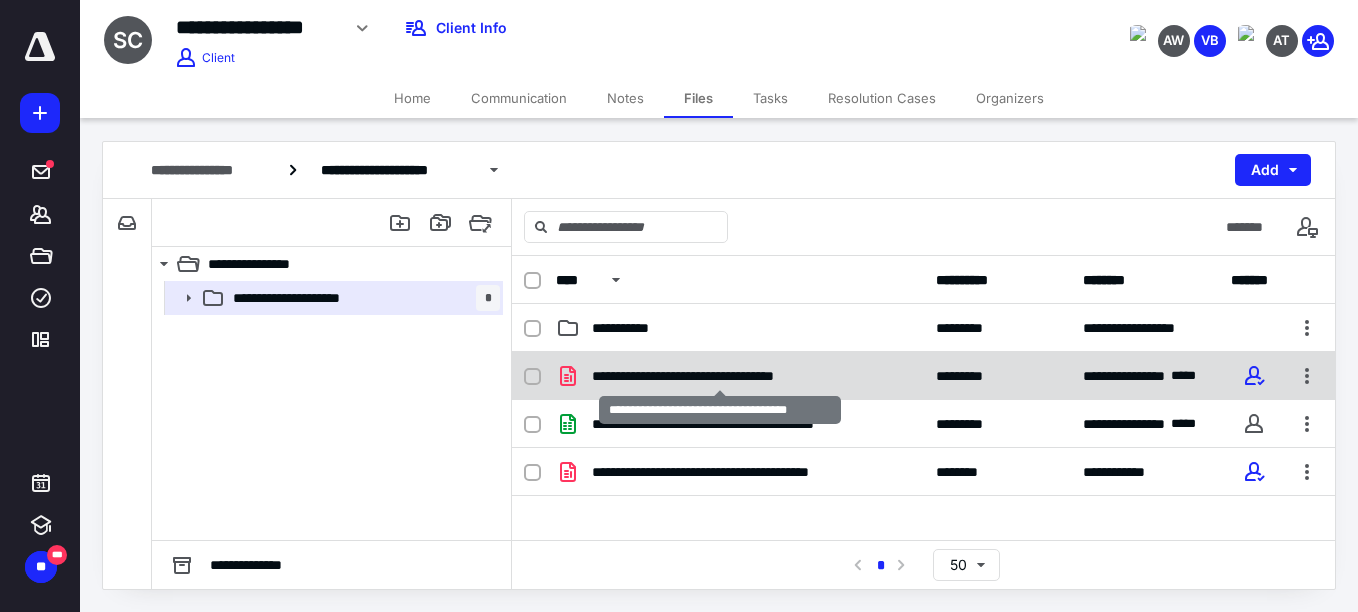 click on "**********" at bounding box center [720, 376] 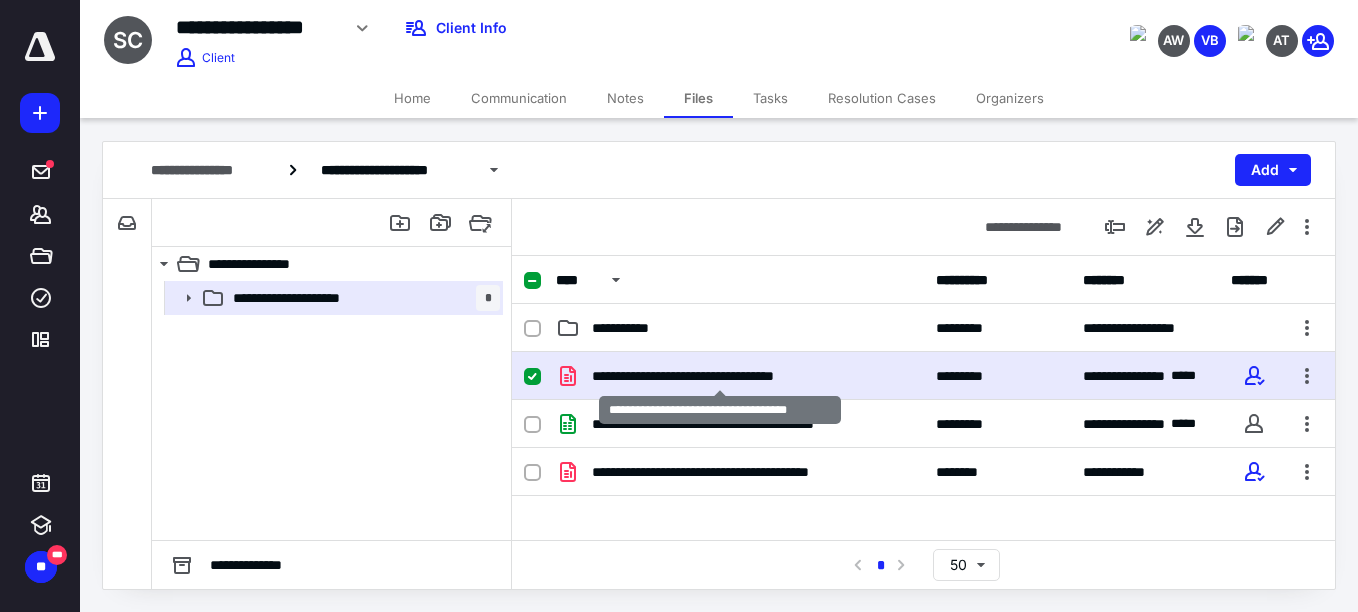 click on "**********" at bounding box center [720, 376] 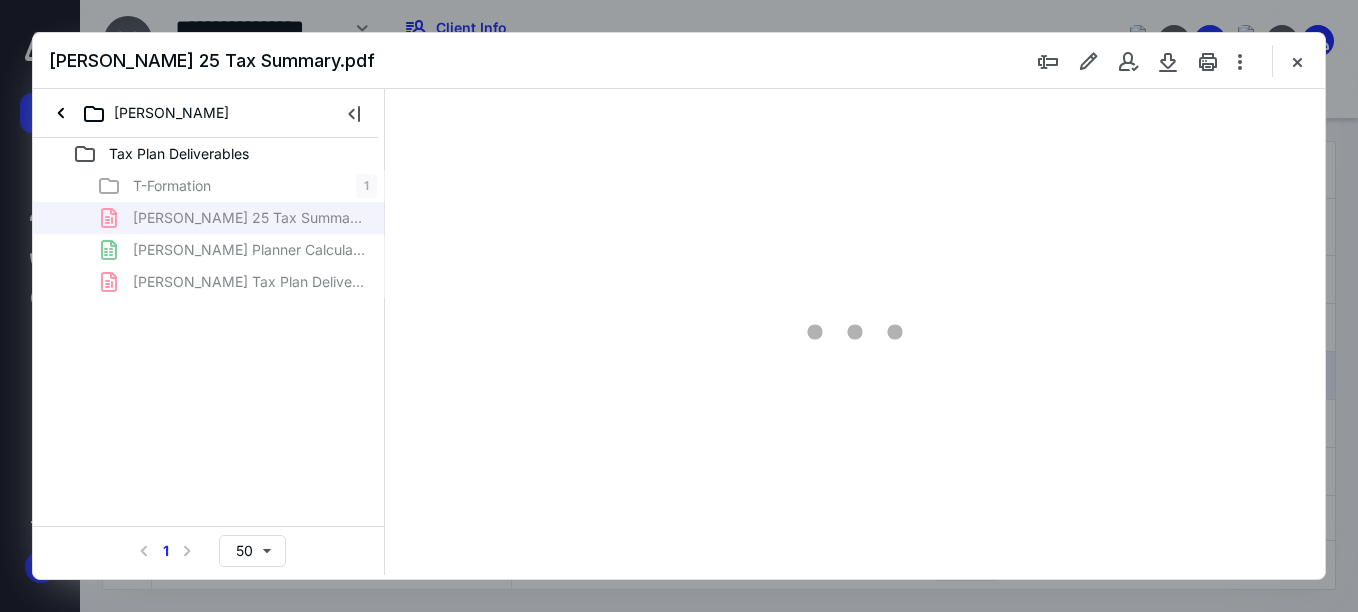 scroll, scrollTop: 0, scrollLeft: 0, axis: both 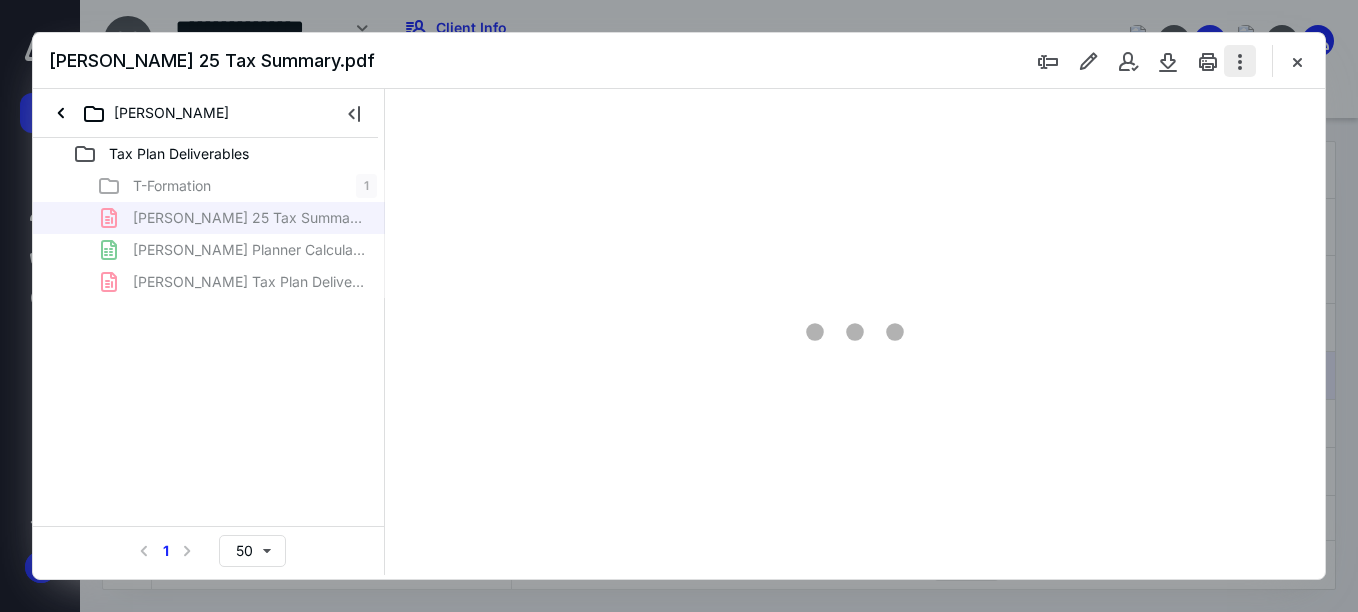 type on "67" 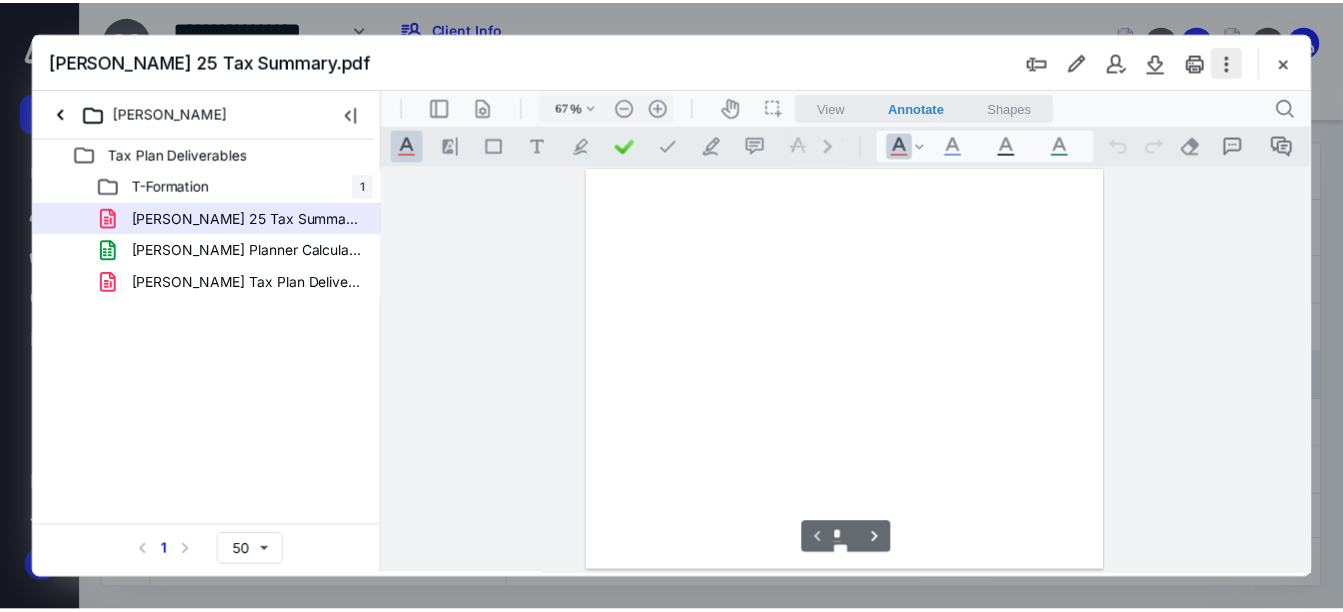 scroll, scrollTop: 79, scrollLeft: 0, axis: vertical 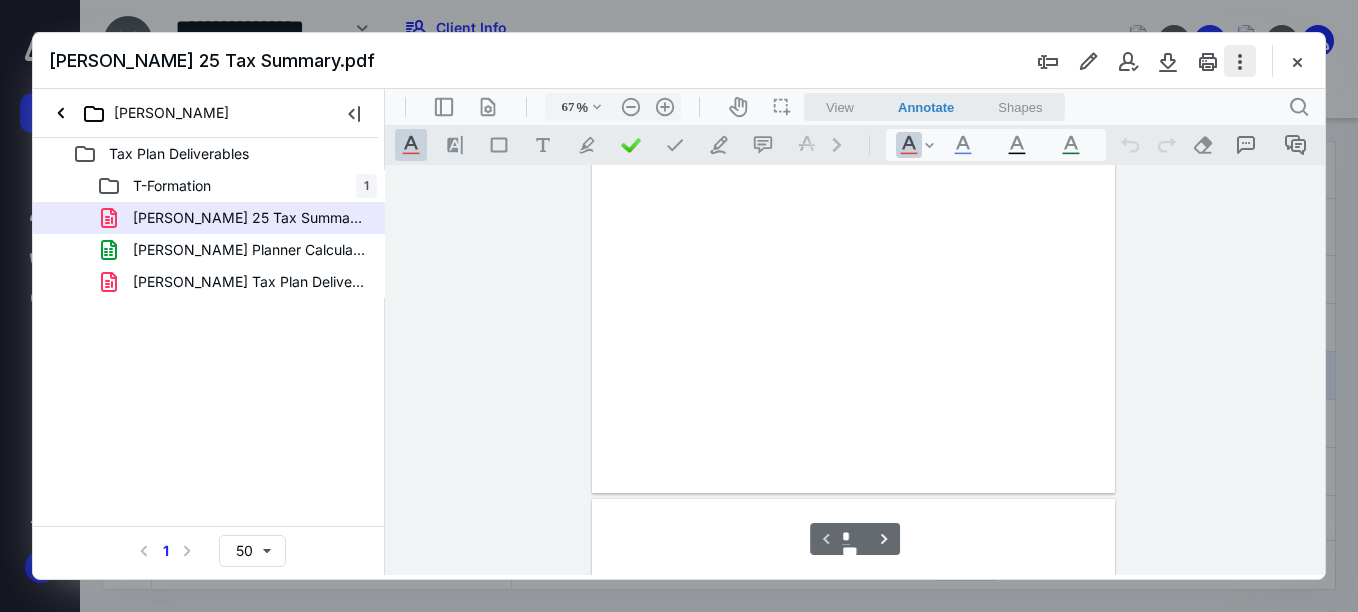 click at bounding box center (1240, 61) 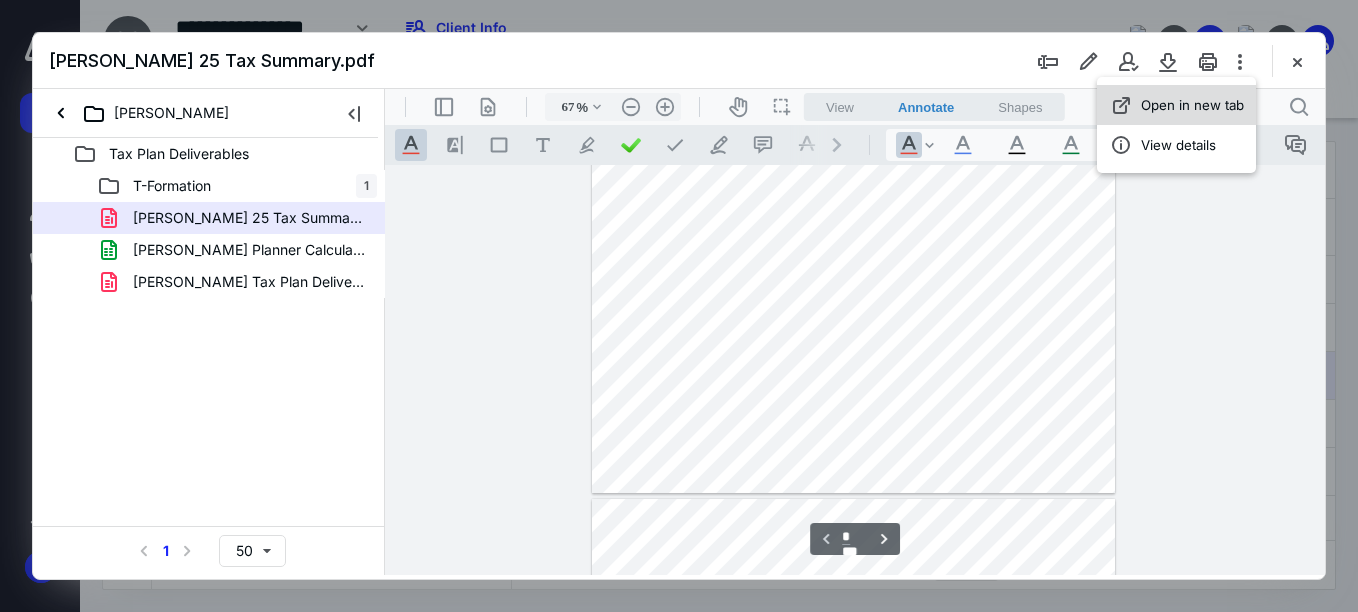 click on "Open in new tab" at bounding box center [1192, 105] 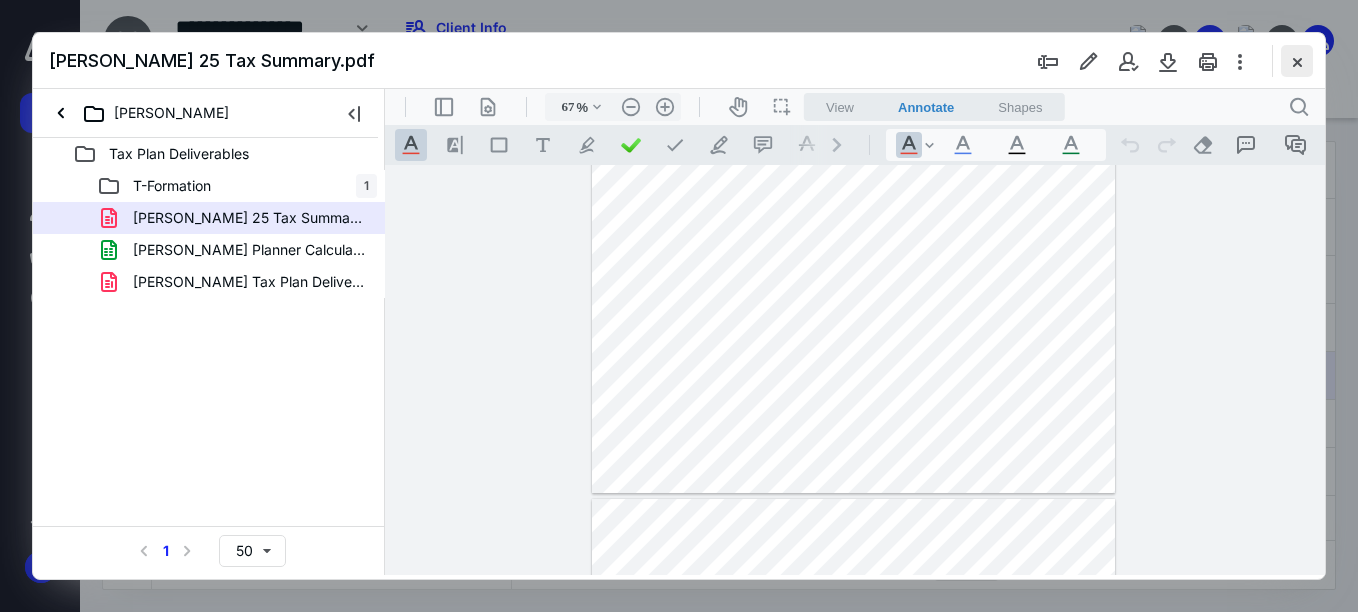click at bounding box center (1297, 61) 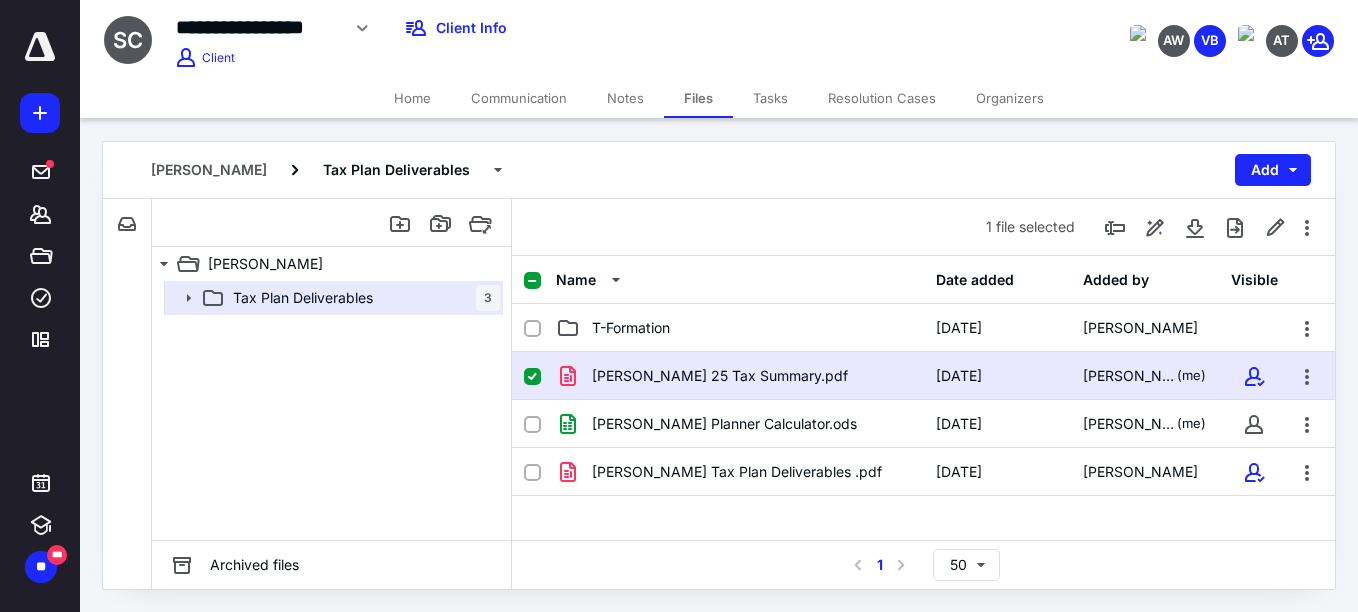 click on "Notes" at bounding box center (625, 98) 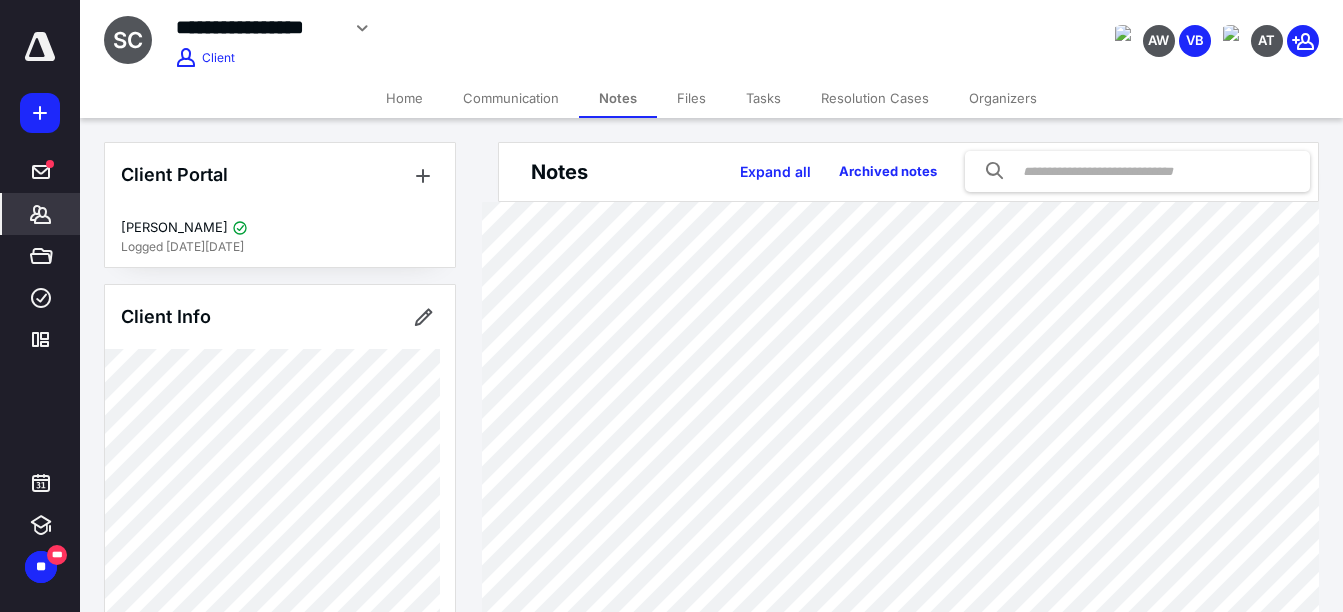 click on "Home" at bounding box center (404, 98) 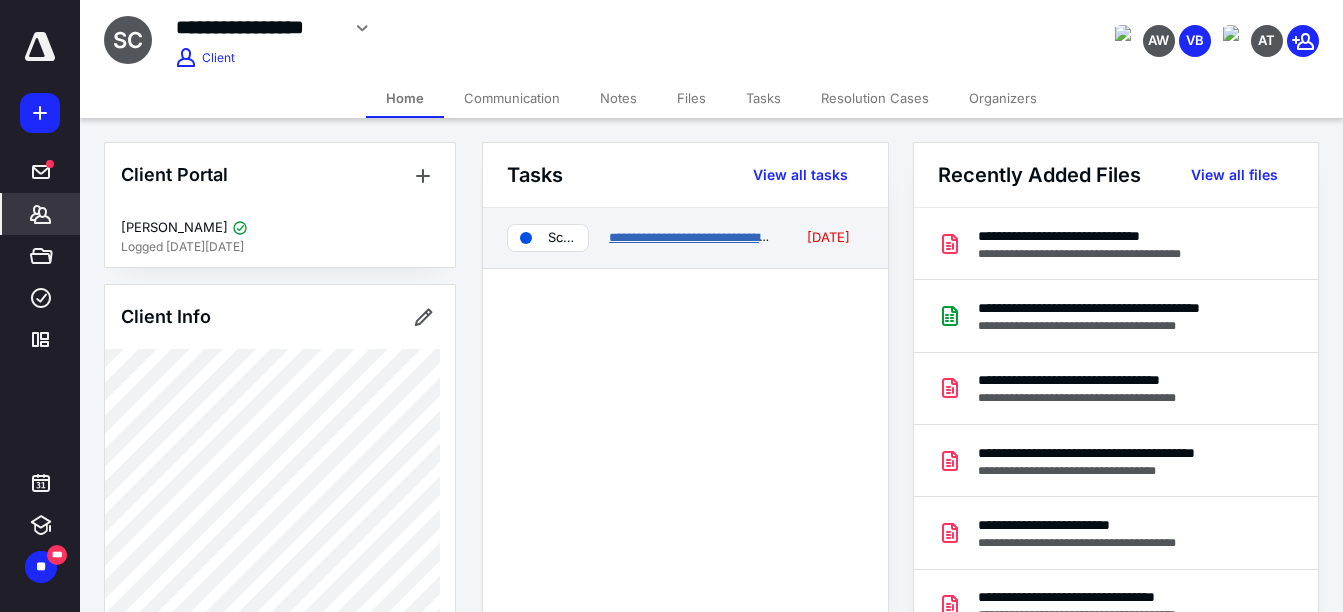 click on "**********" at bounding box center [691, 237] 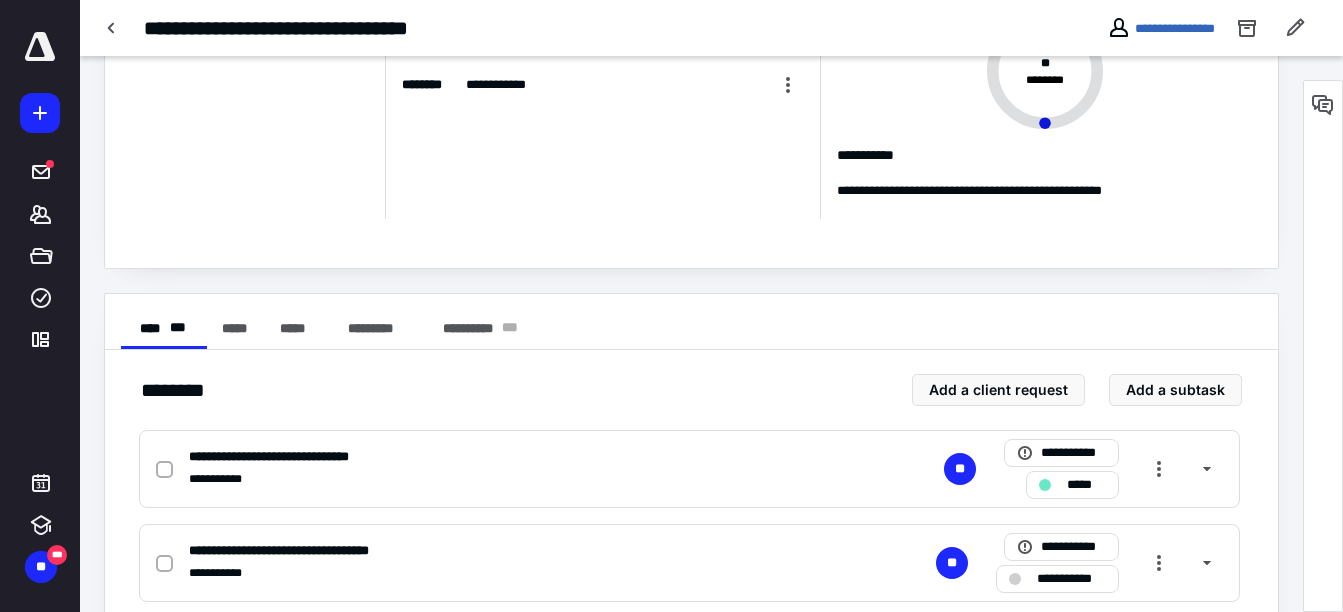 scroll, scrollTop: 149, scrollLeft: 0, axis: vertical 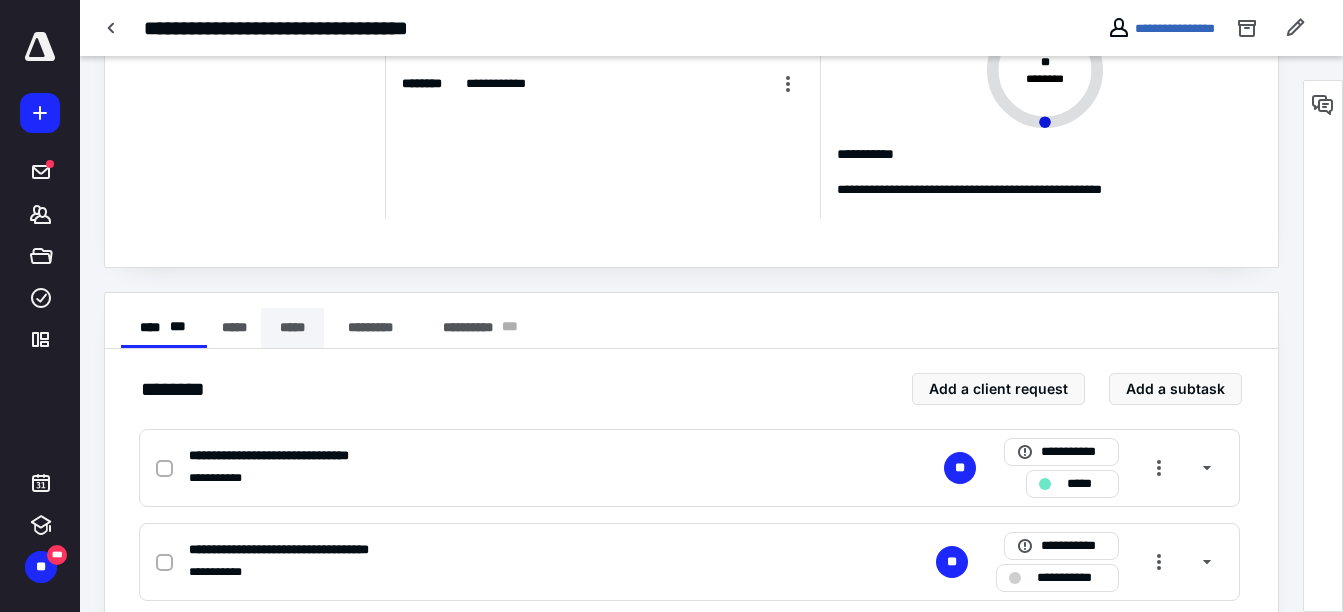 click on "*****" at bounding box center (292, 328) 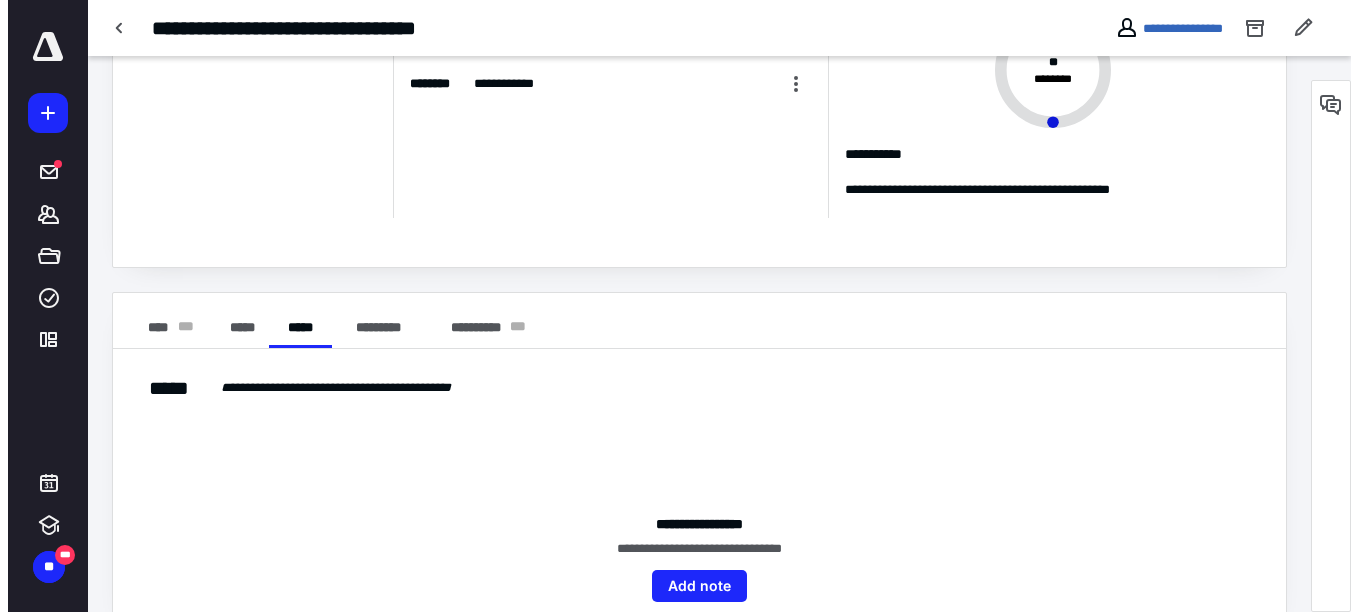 scroll, scrollTop: 187, scrollLeft: 0, axis: vertical 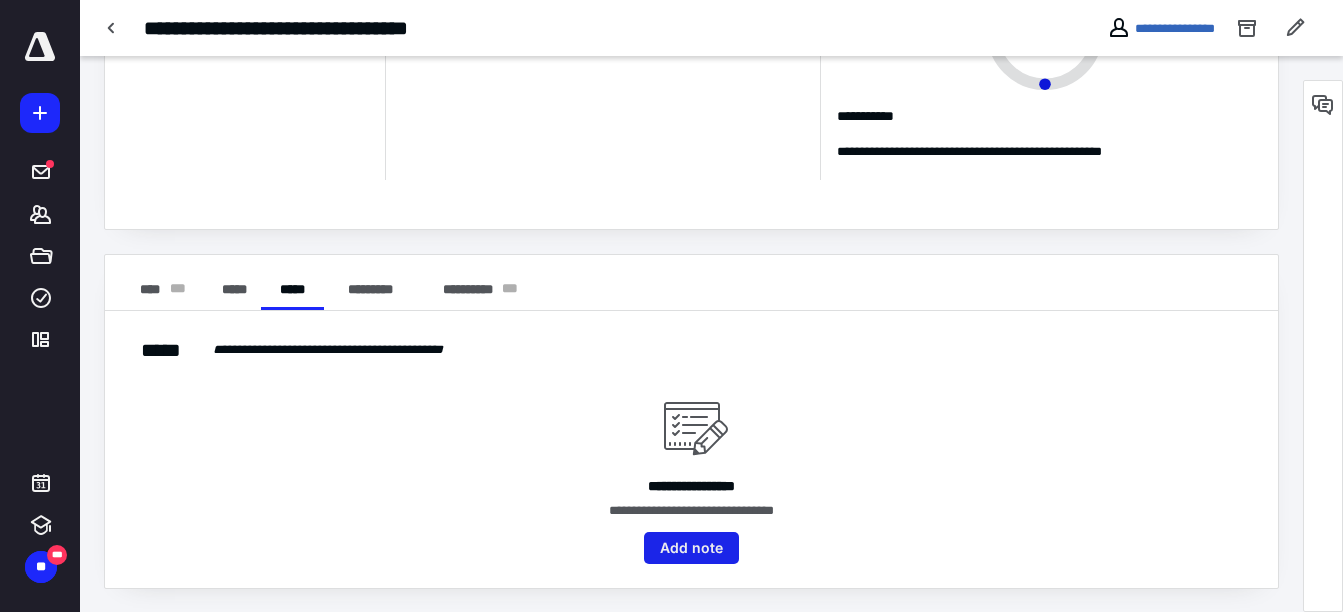 click on "Add note" at bounding box center [691, 548] 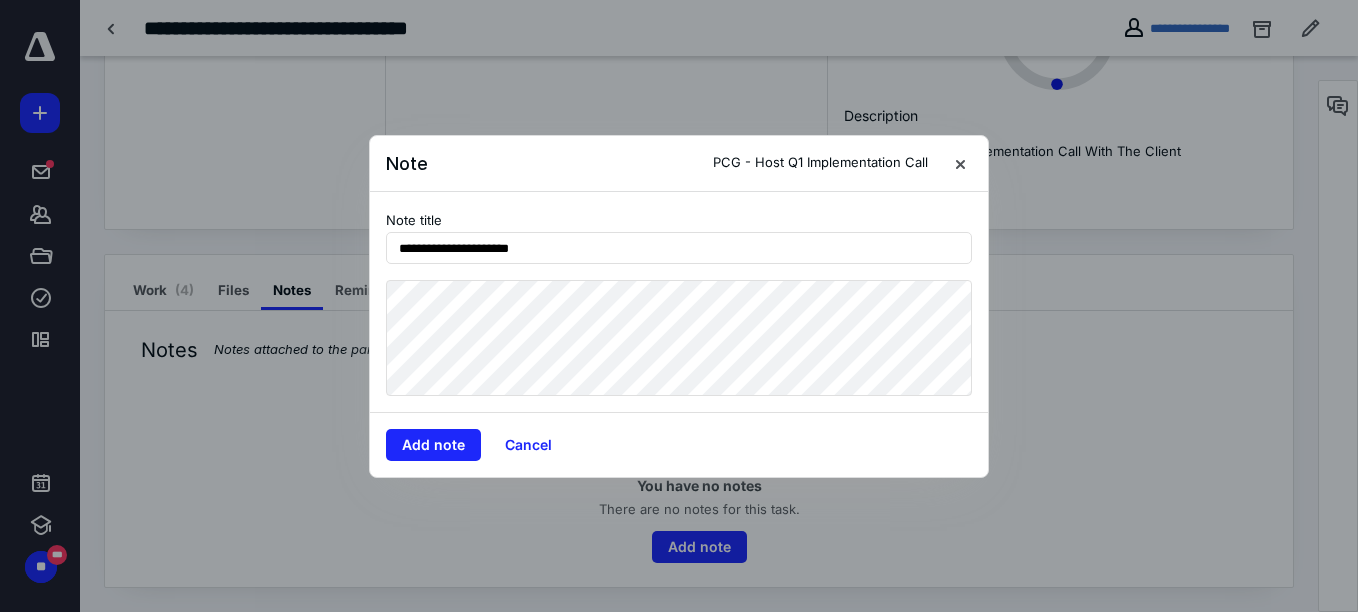 type on "**********" 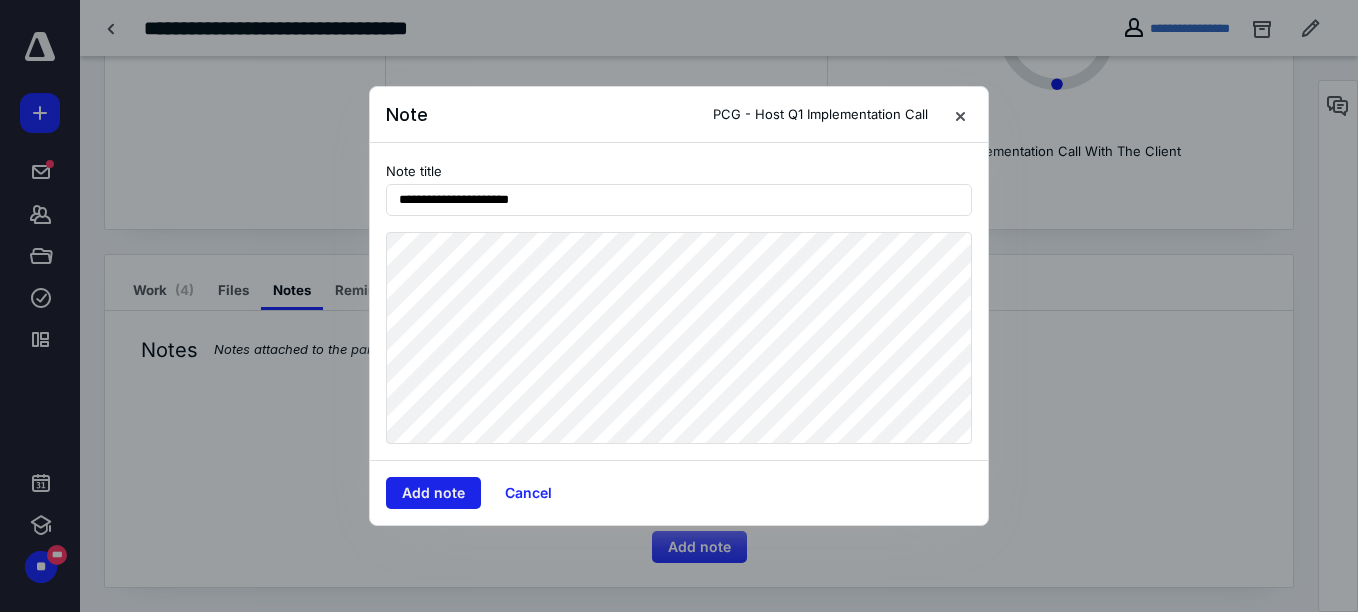 click on "Add note" at bounding box center [433, 493] 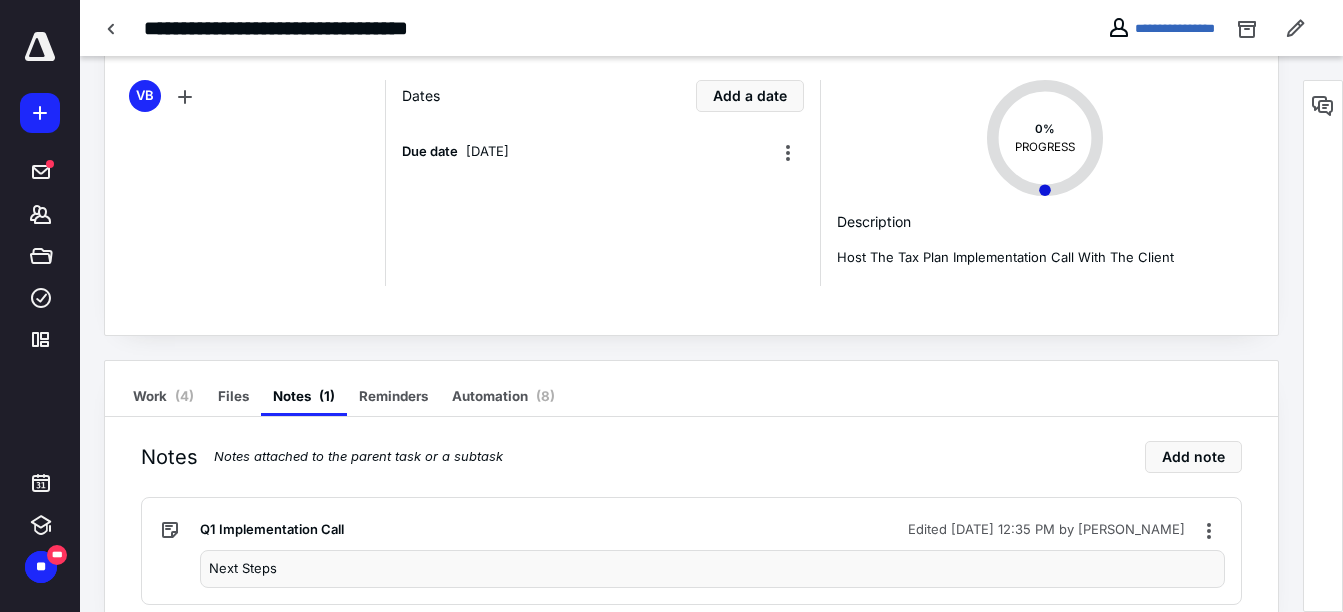 scroll, scrollTop: 79, scrollLeft: 0, axis: vertical 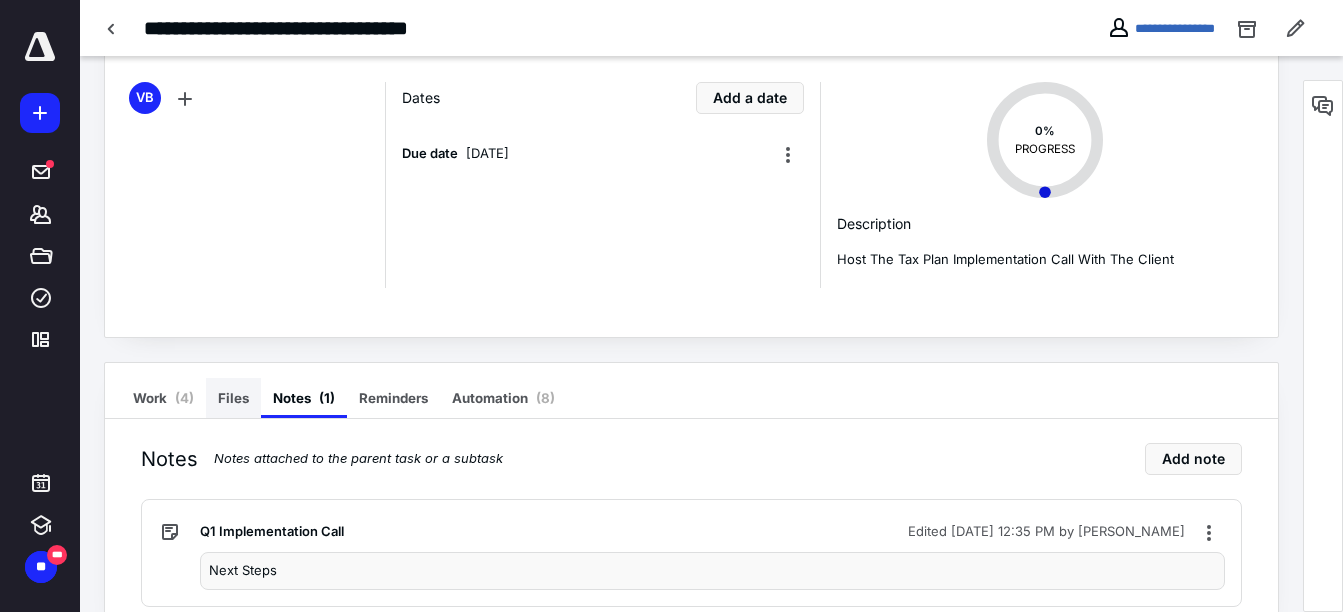 click on "Files" at bounding box center [233, 398] 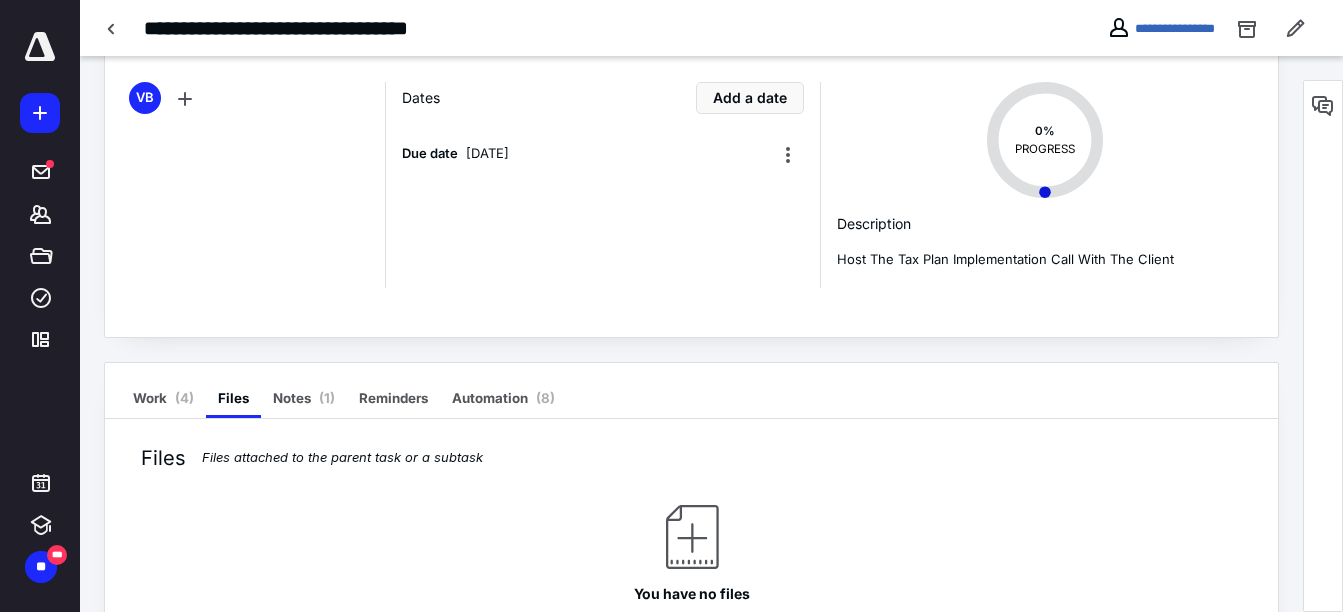 scroll, scrollTop: 187, scrollLeft: 0, axis: vertical 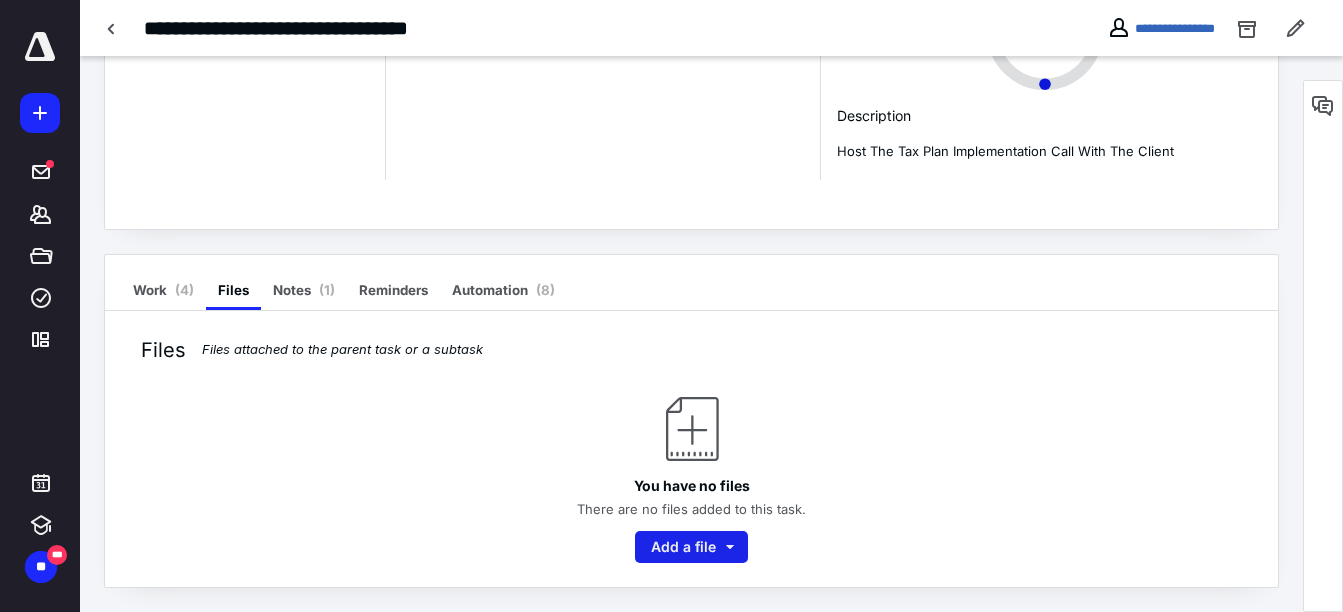 click on "Add a file" at bounding box center [691, 547] 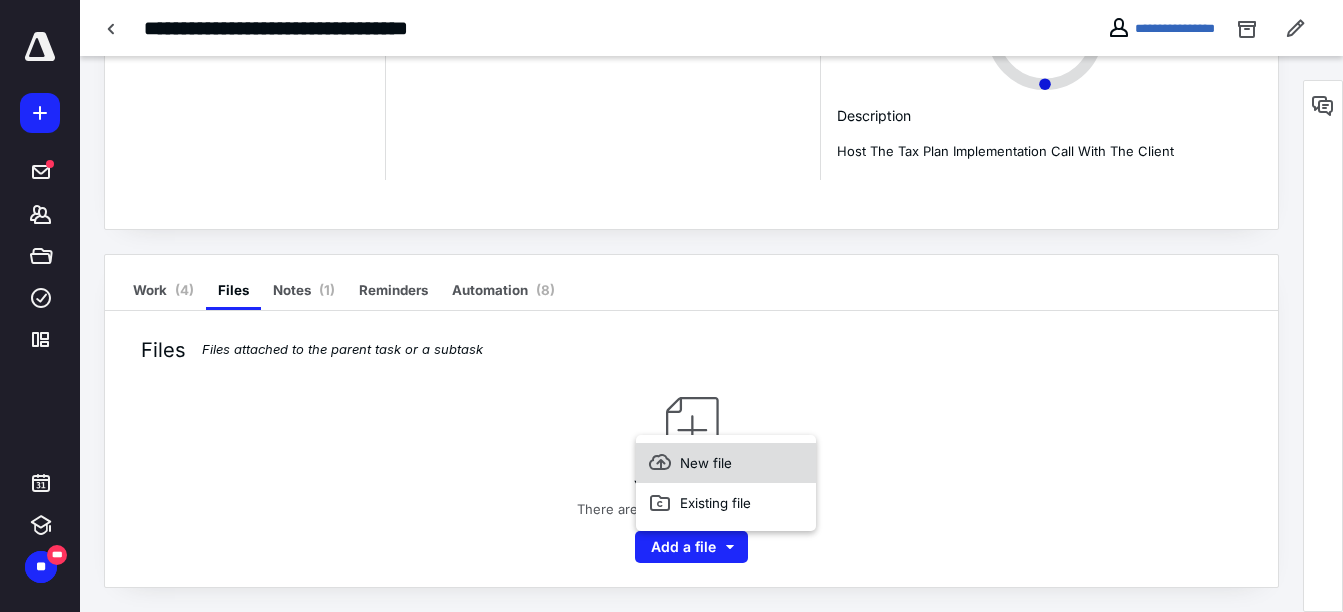click on "New file" at bounding box center (726, 463) 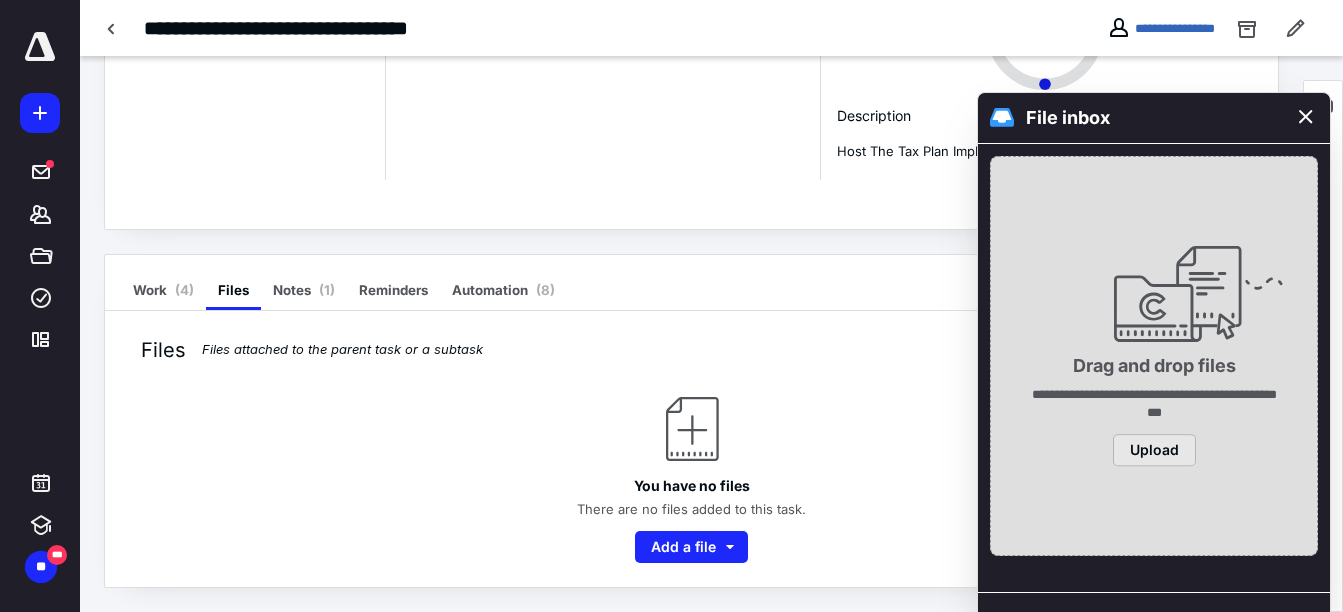 click on "Upload" at bounding box center (1154, 451) 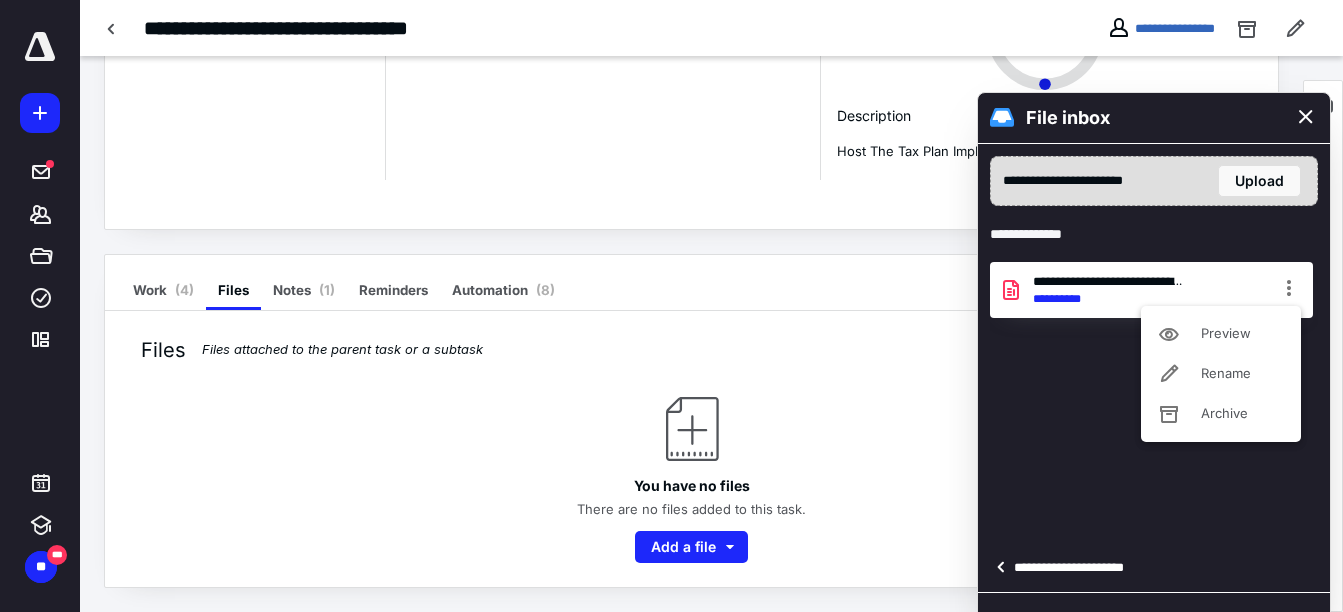 click at bounding box center [1289, 290] 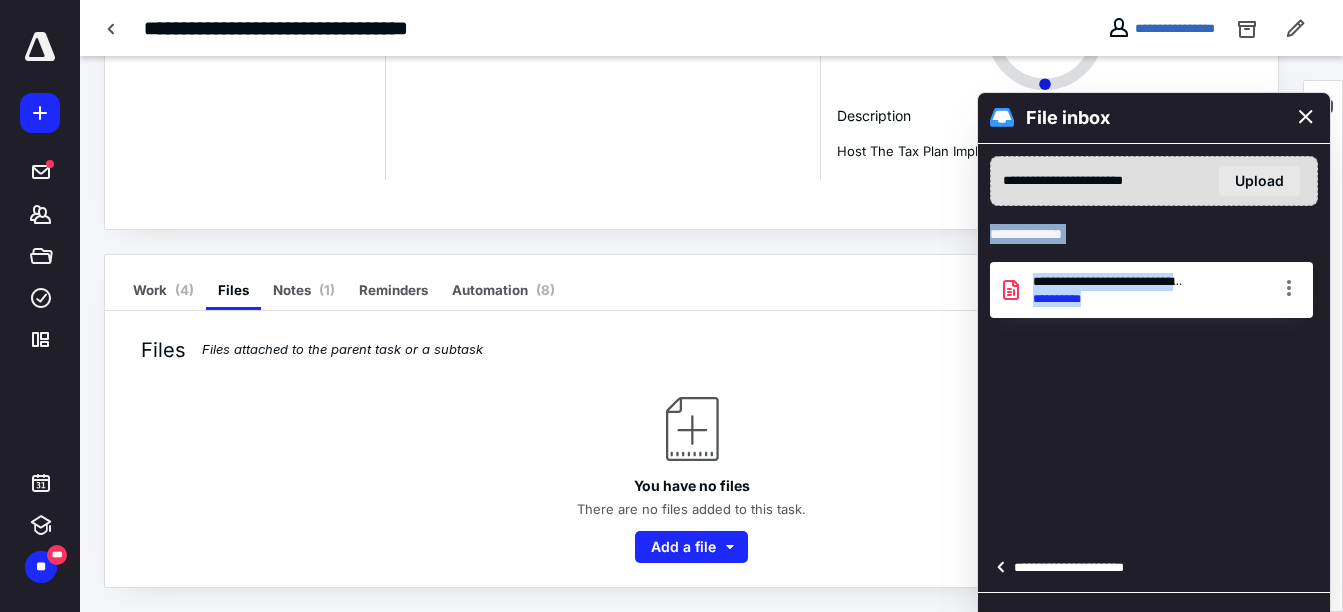 drag, startPoint x: 1291, startPoint y: 284, endPoint x: 1260, endPoint y: 186, distance: 102.78619 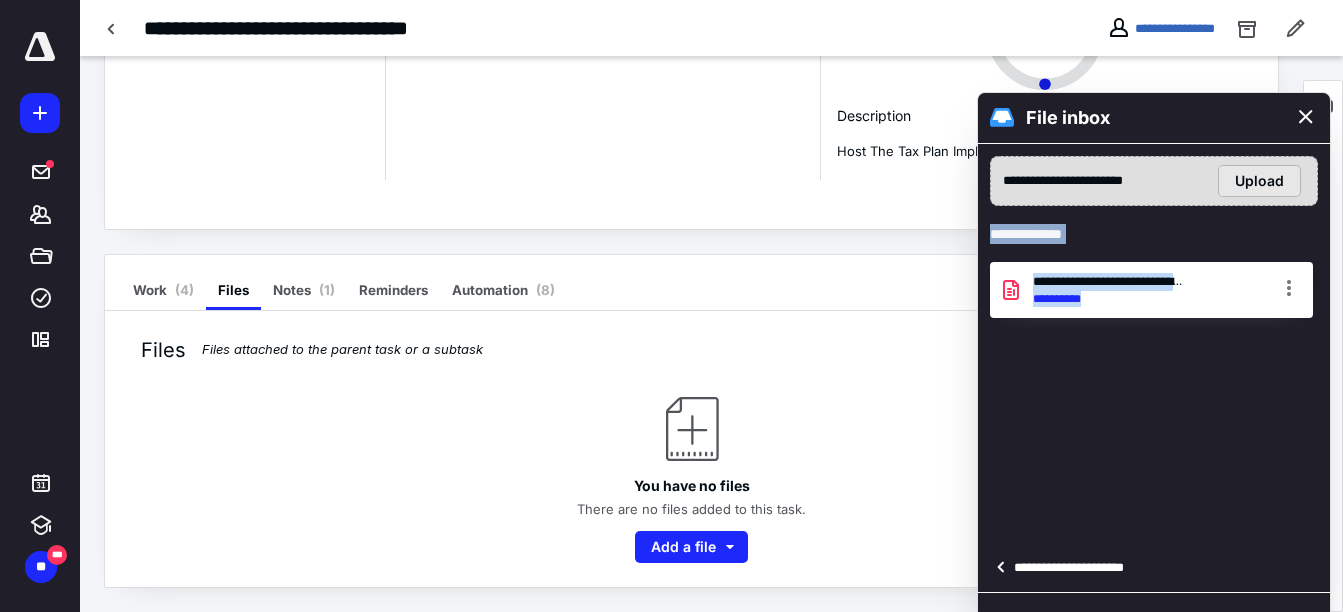 click on "Upload" at bounding box center [1259, 181] 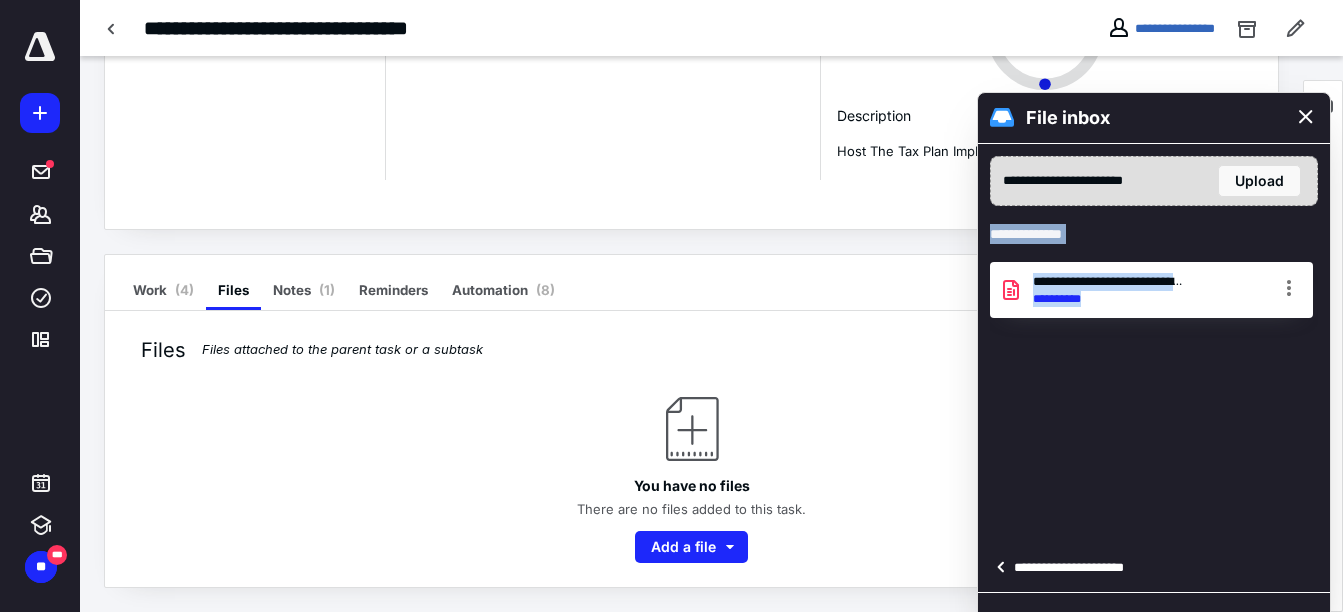 click on "**********" at bounding box center [1042, 628] 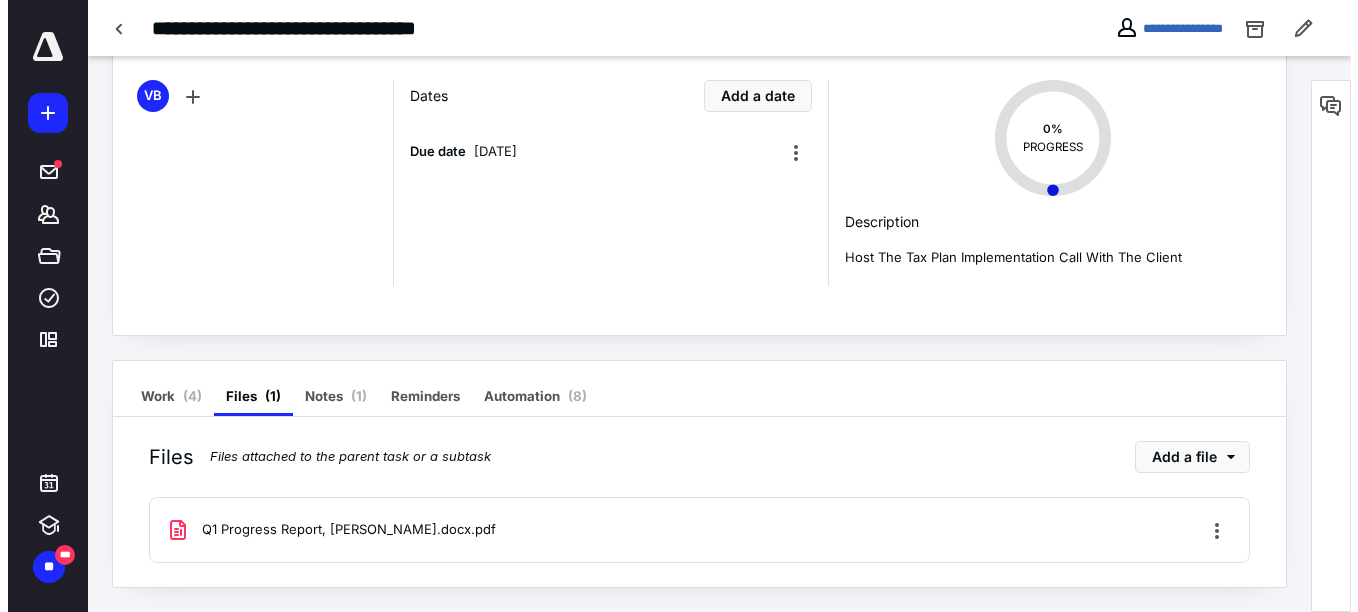 scroll, scrollTop: 0, scrollLeft: 0, axis: both 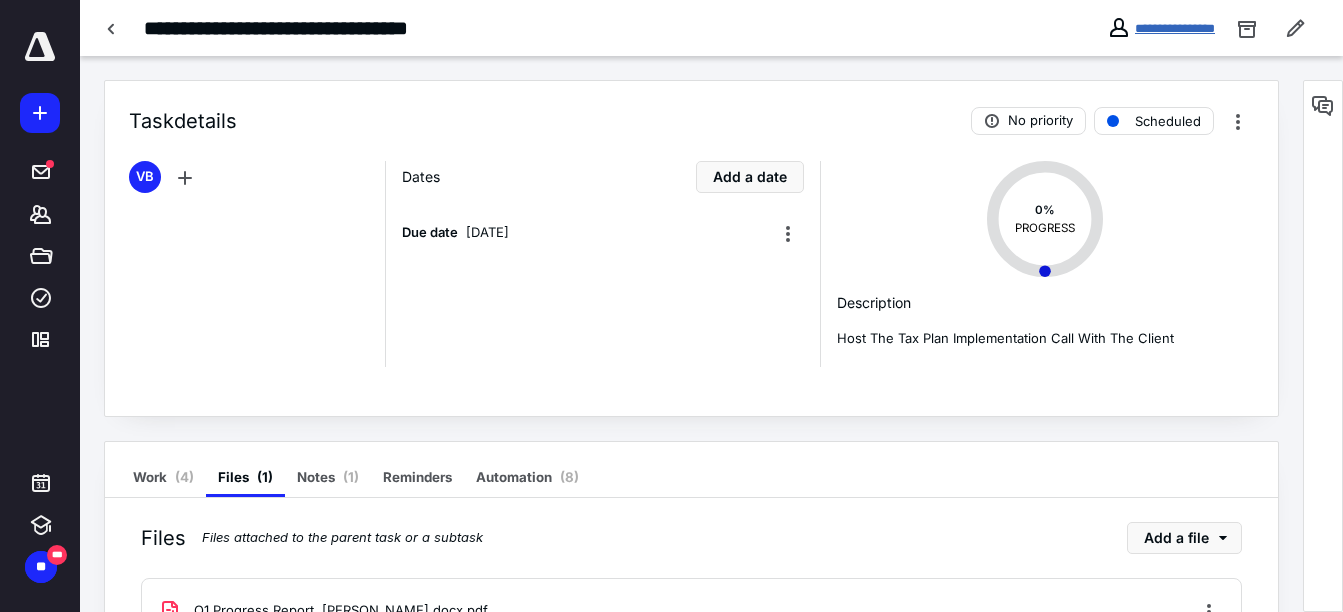 click on "**********" at bounding box center [1175, 28] 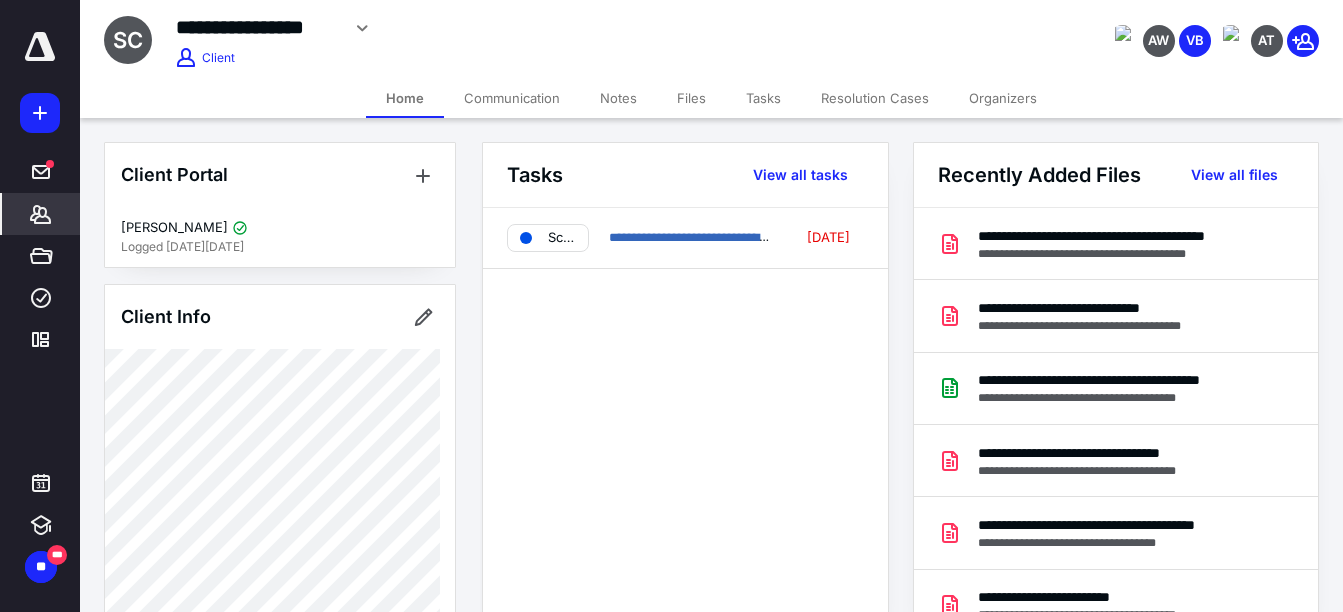 click on "Files" at bounding box center [691, 98] 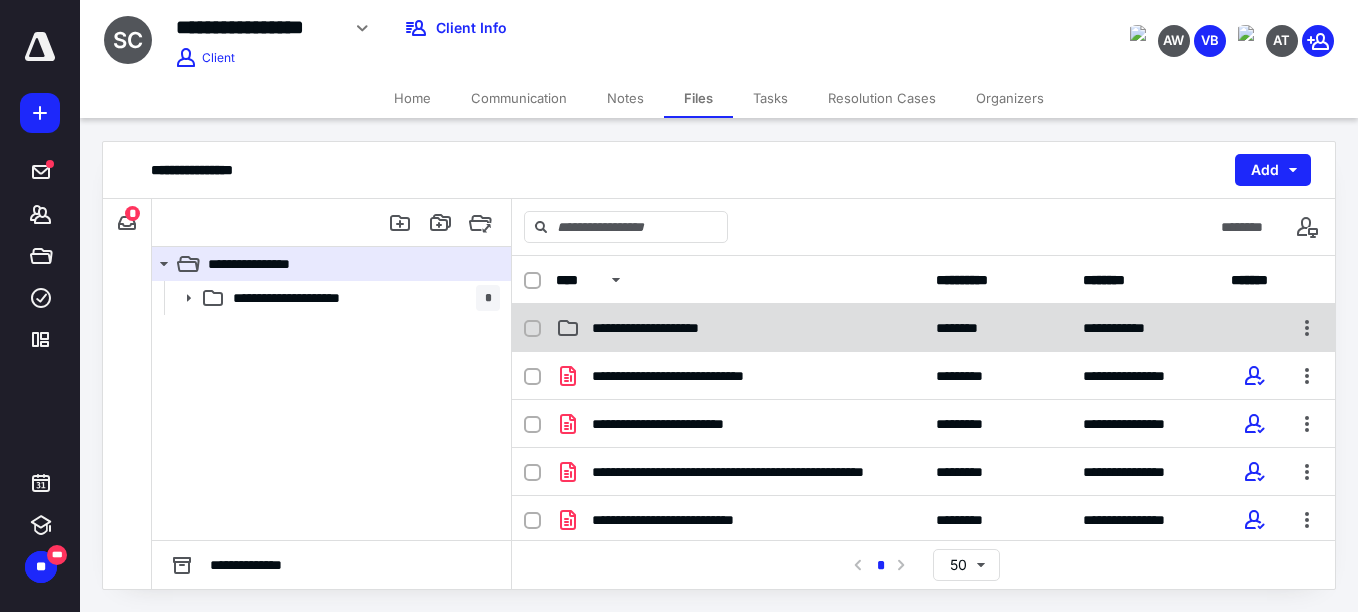 click on "**********" at bounding box center (662, 328) 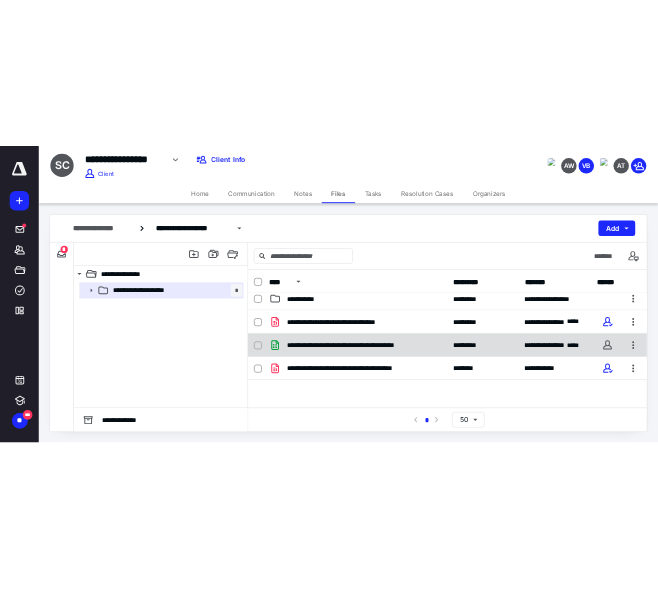 scroll, scrollTop: 0, scrollLeft: 0, axis: both 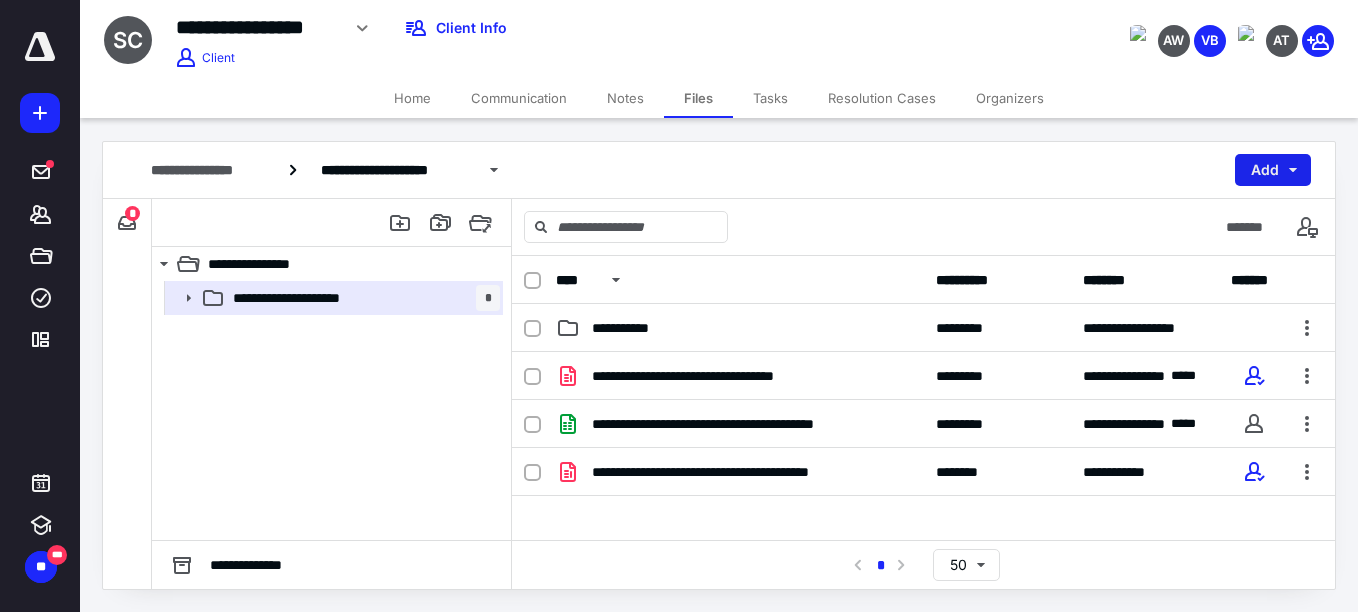 click on "Add" at bounding box center (1273, 170) 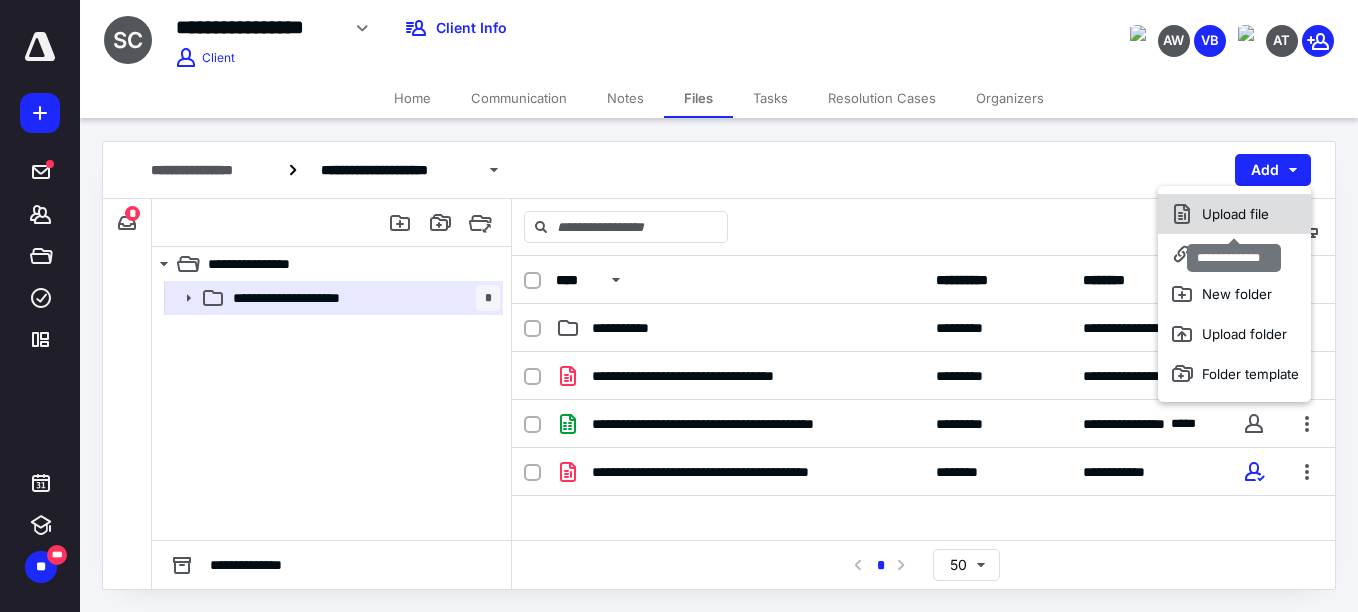 click on "Upload file" at bounding box center [1234, 214] 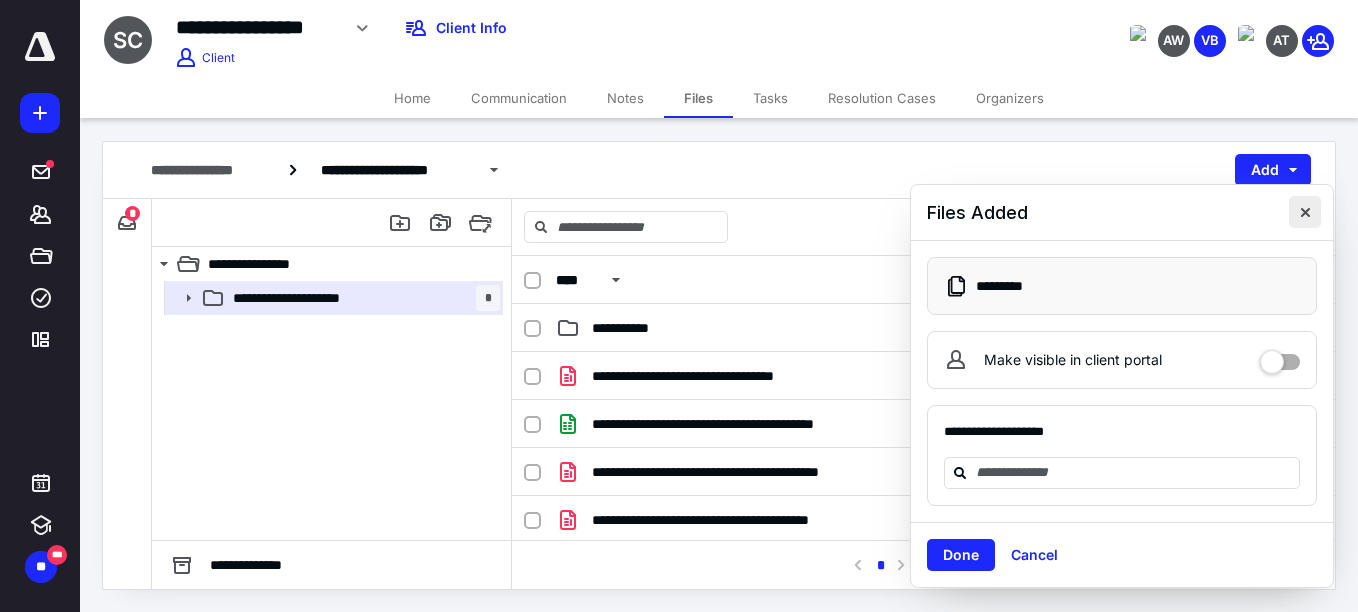 click at bounding box center [1305, 212] 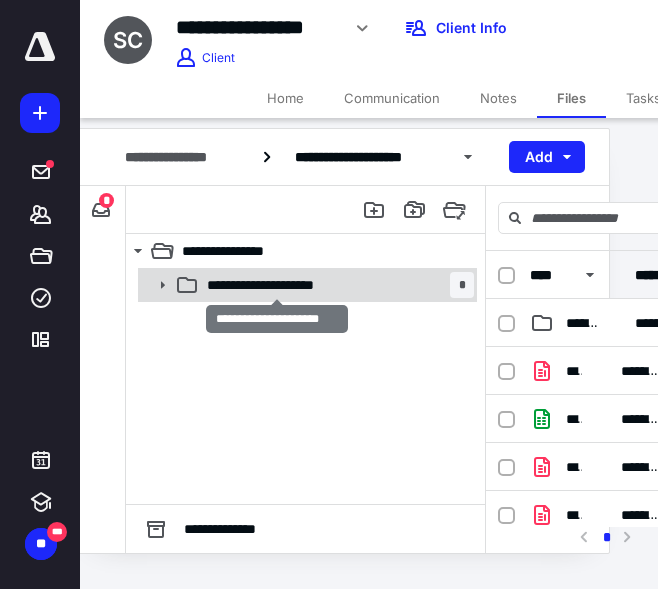 scroll, scrollTop: 13, scrollLeft: 0, axis: vertical 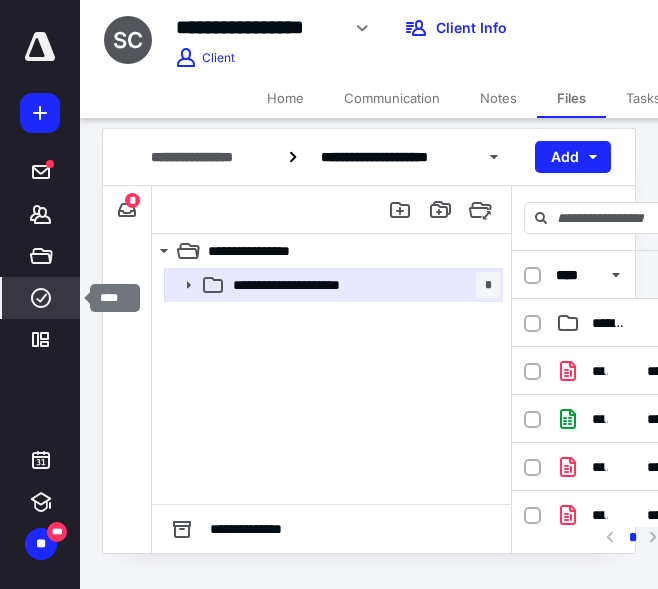 click 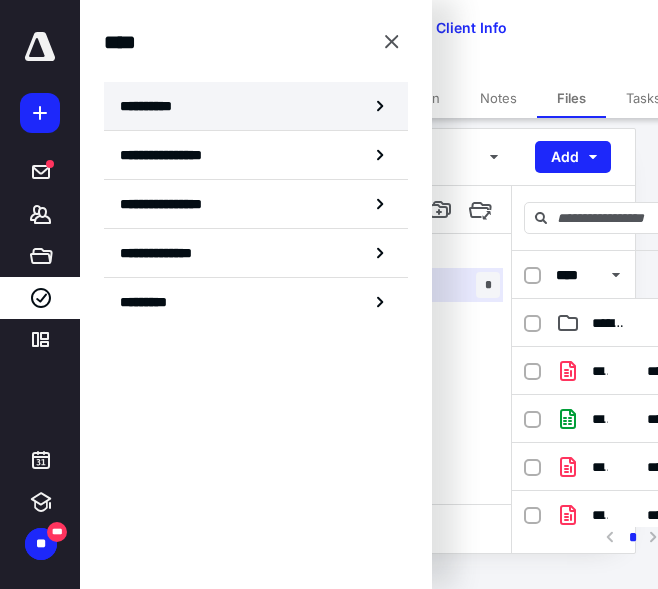 click on "**********" at bounding box center (256, 106) 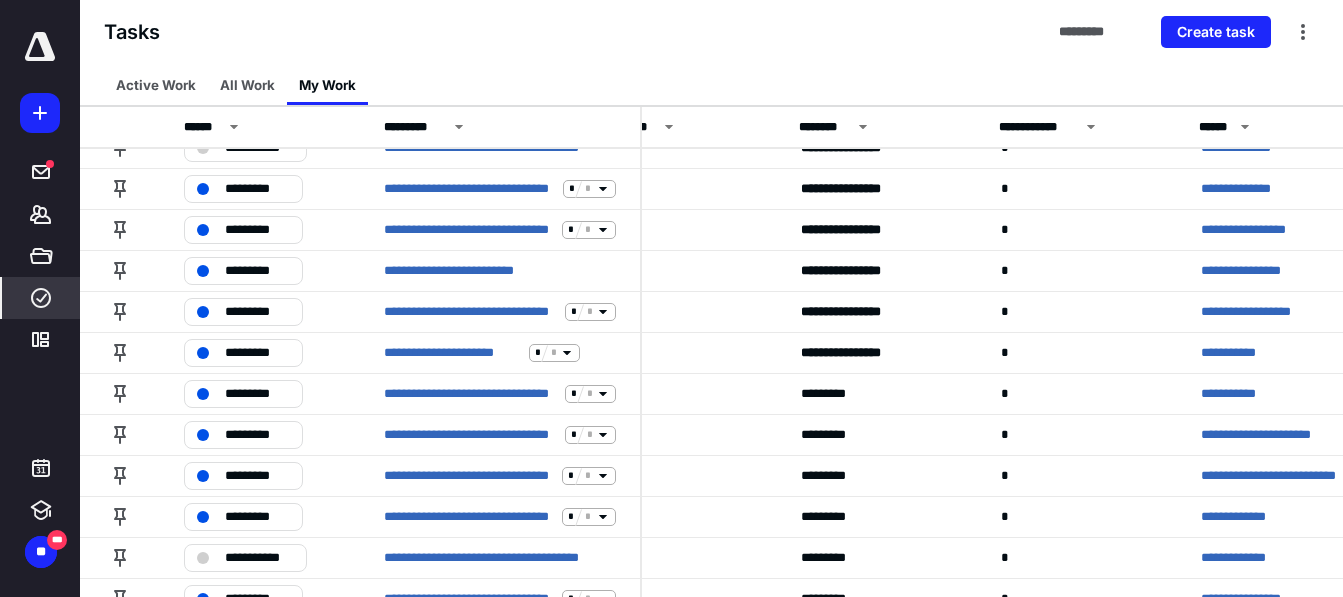 scroll, scrollTop: 421, scrollLeft: 64, axis: both 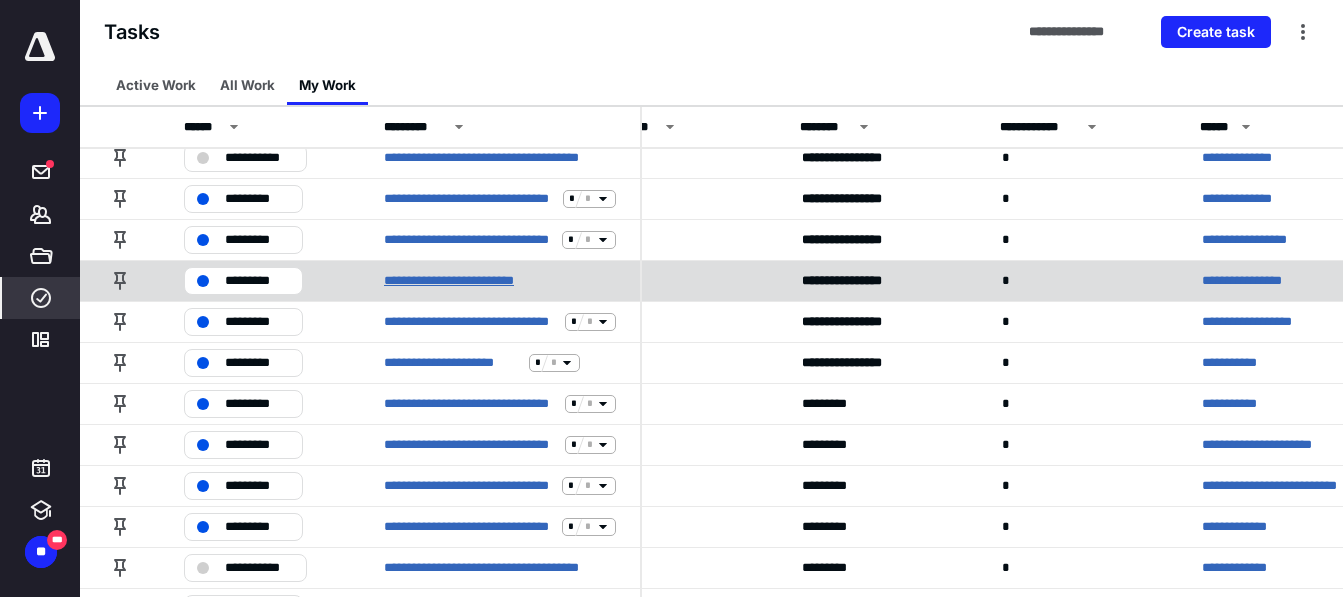 click on "**********" at bounding box center [469, 281] 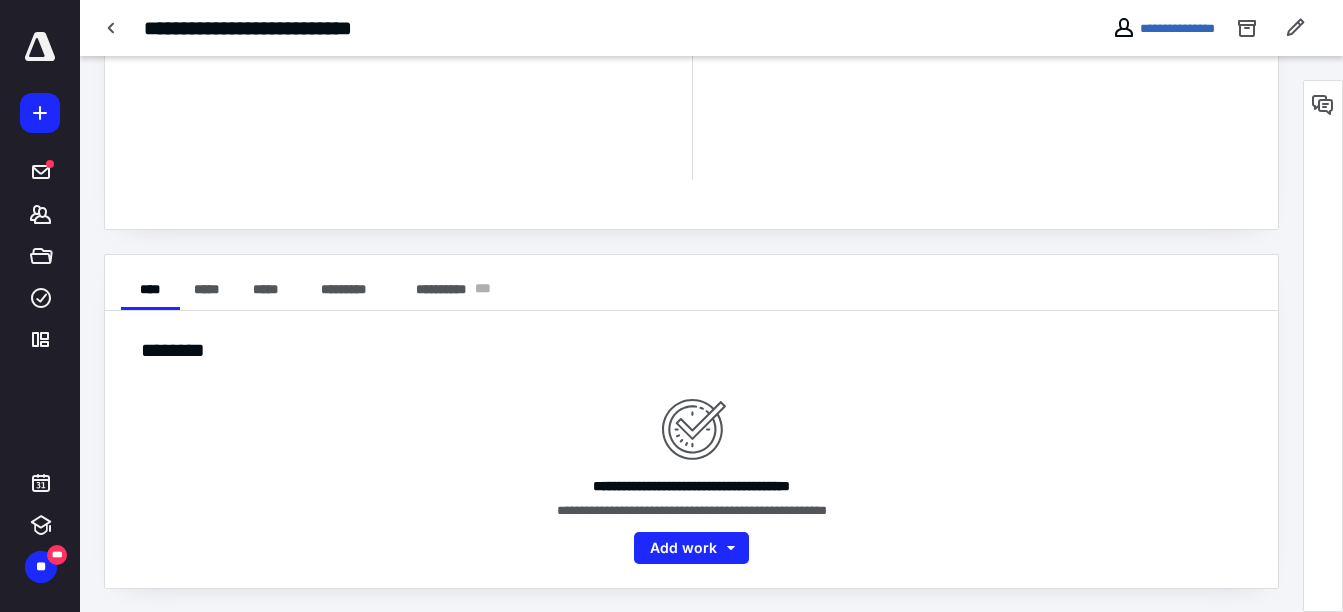 scroll, scrollTop: 0, scrollLeft: 0, axis: both 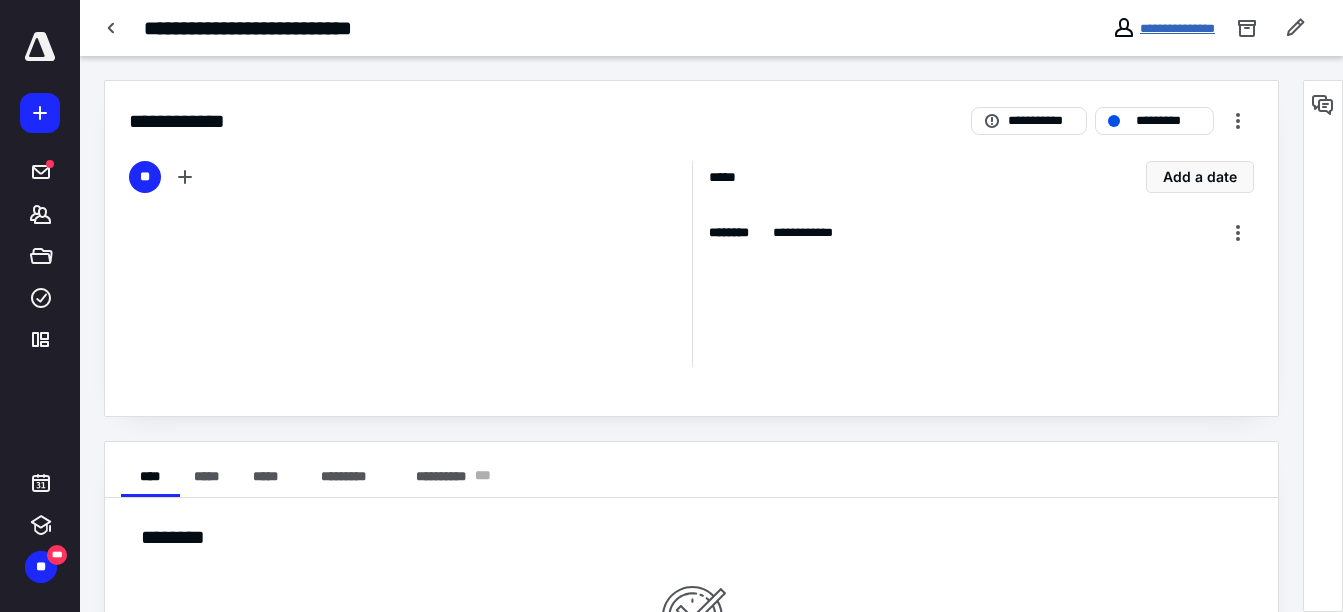 click on "**********" at bounding box center (1177, 28) 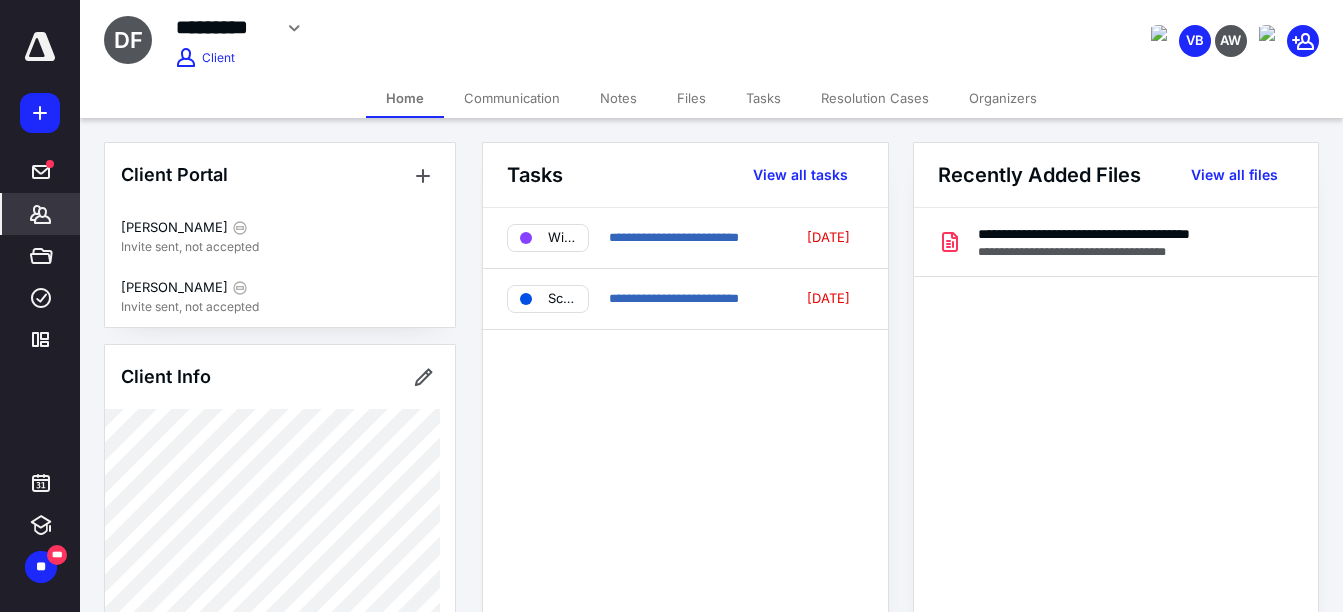 click on "Files" at bounding box center [691, 98] 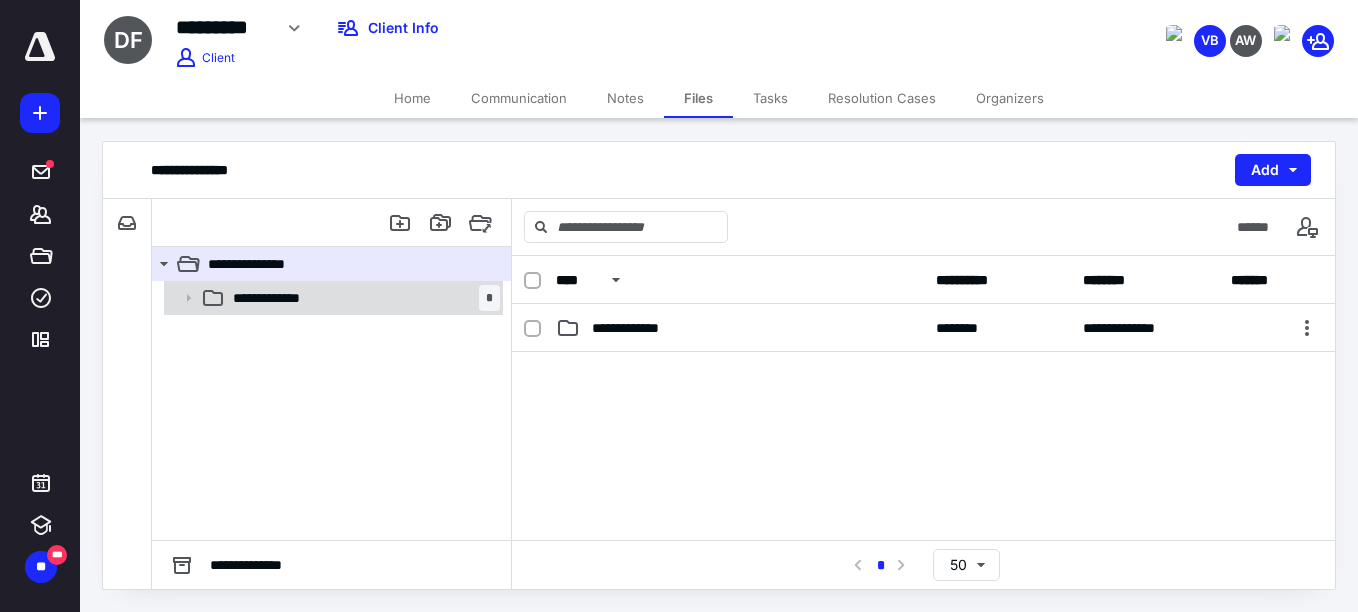 click on "**********" at bounding box center (362, 298) 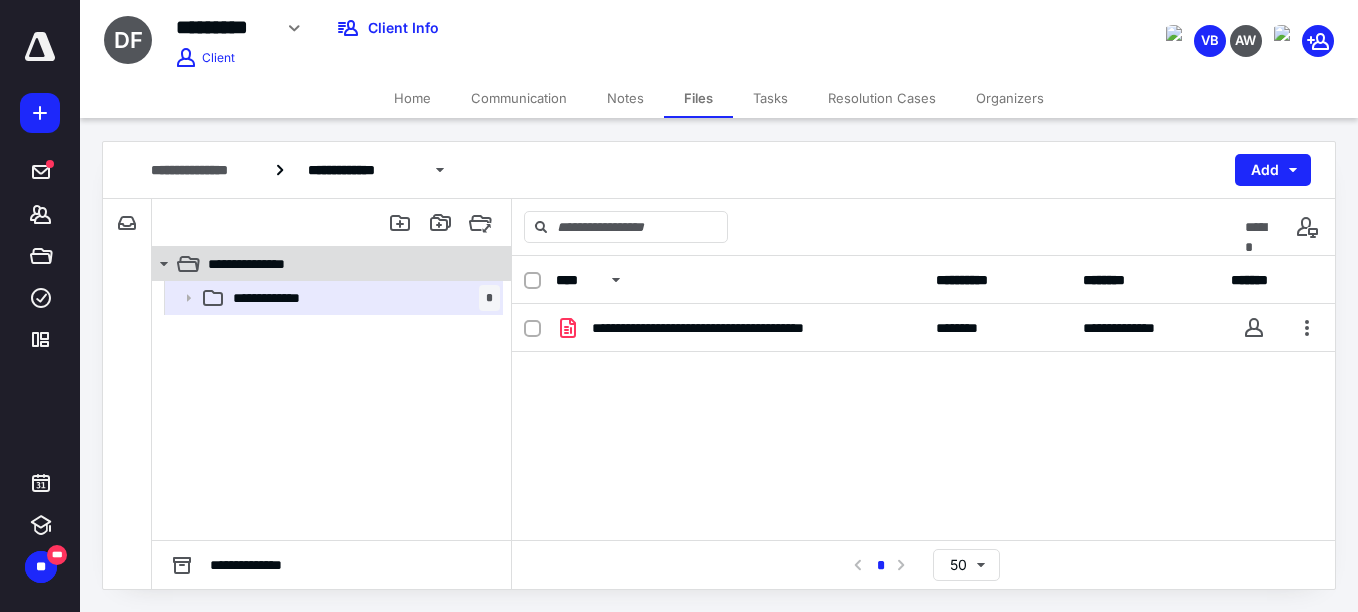 click on "**********" at bounding box center [344, 264] 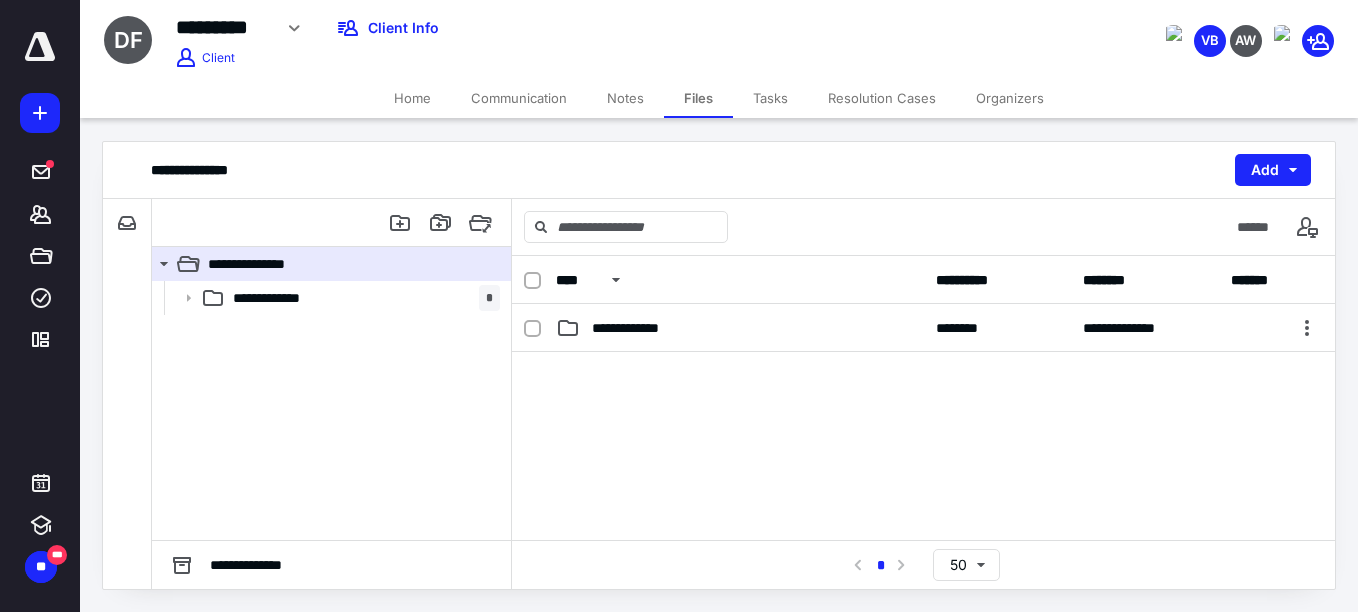 click on "Home" at bounding box center (412, 98) 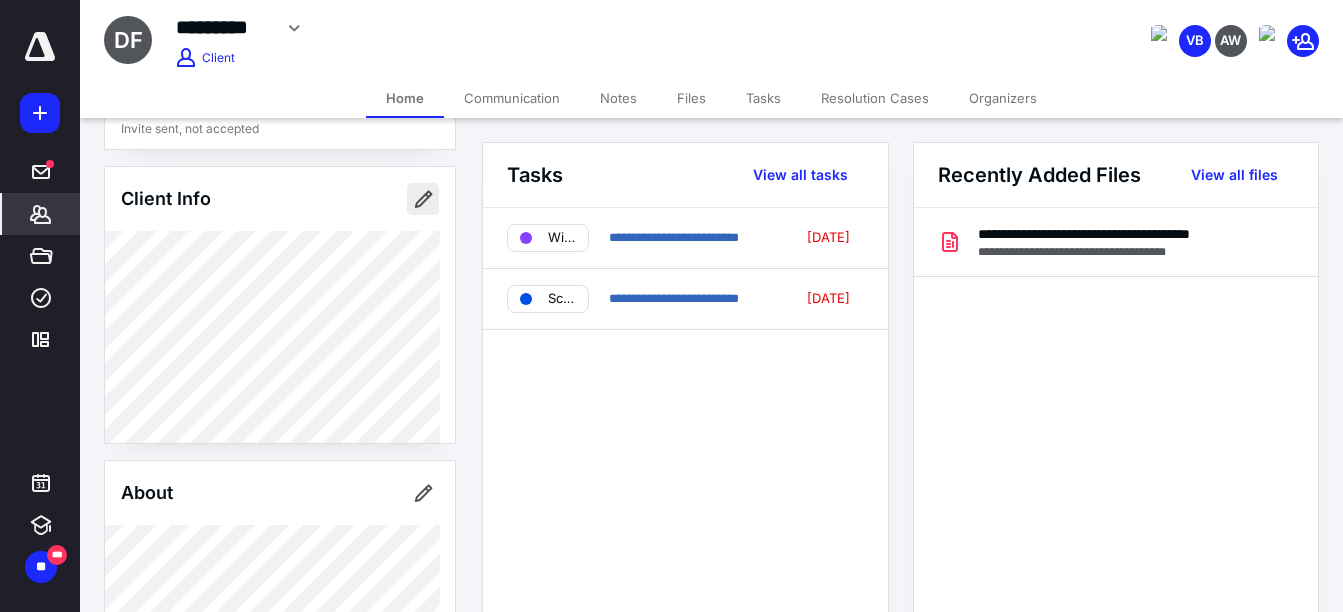 scroll, scrollTop: 179, scrollLeft: 0, axis: vertical 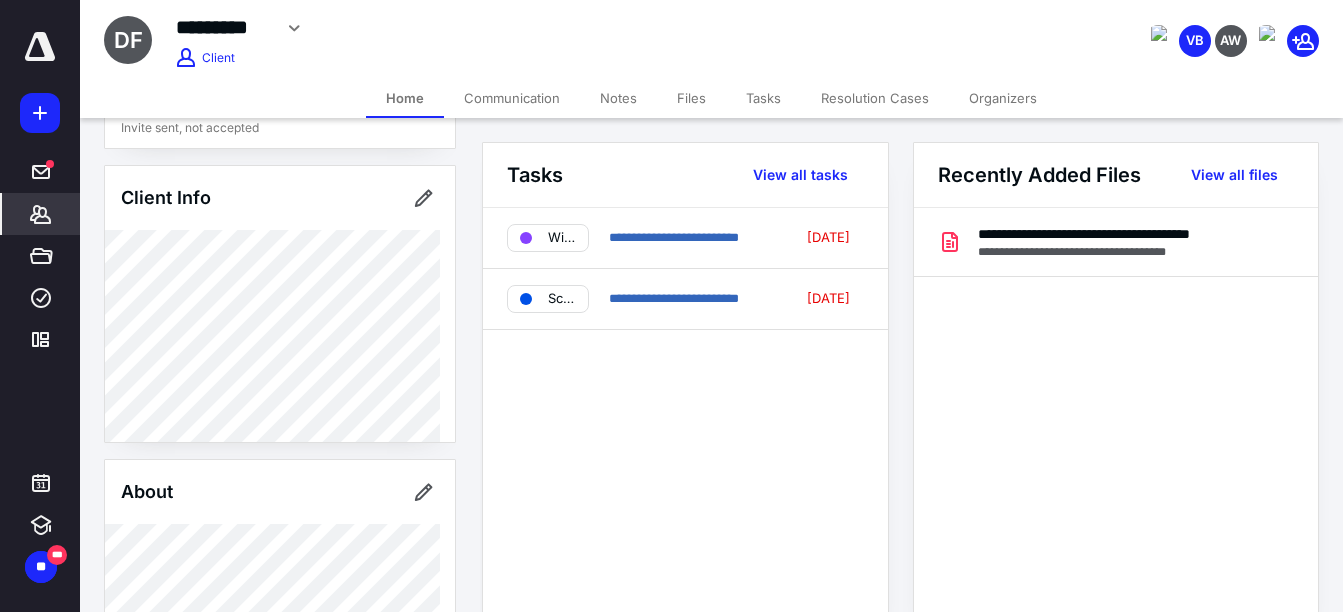 click on "Communication" at bounding box center (512, 98) 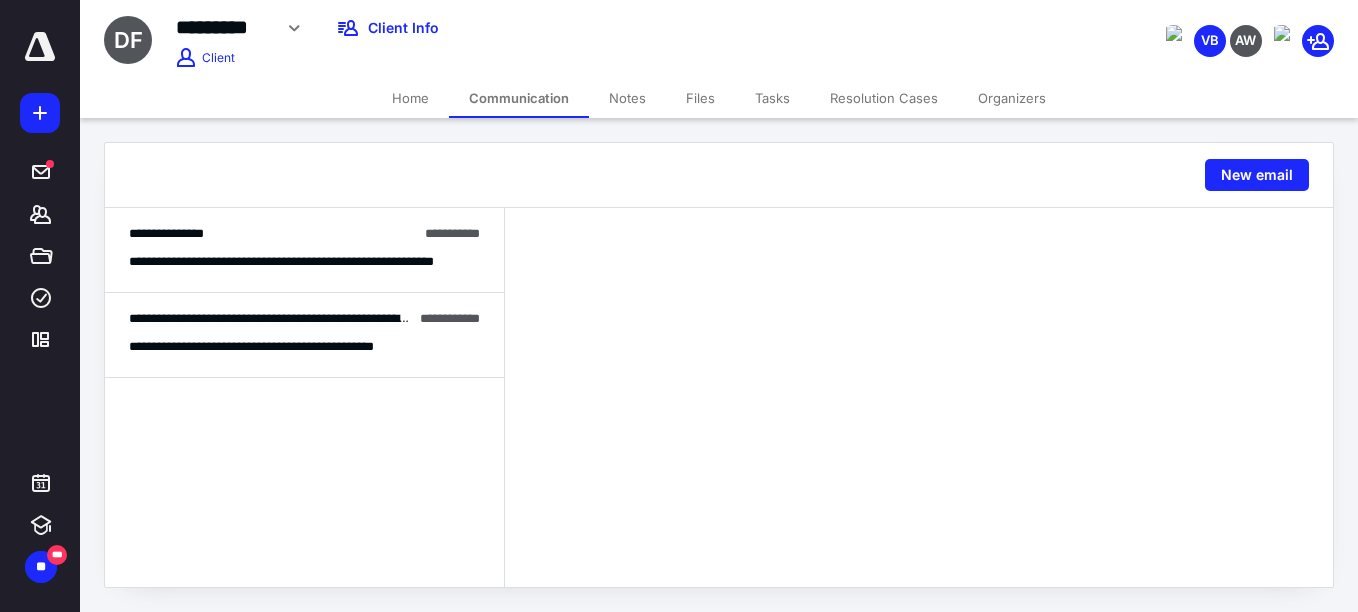 click on "Notes" at bounding box center [627, 98] 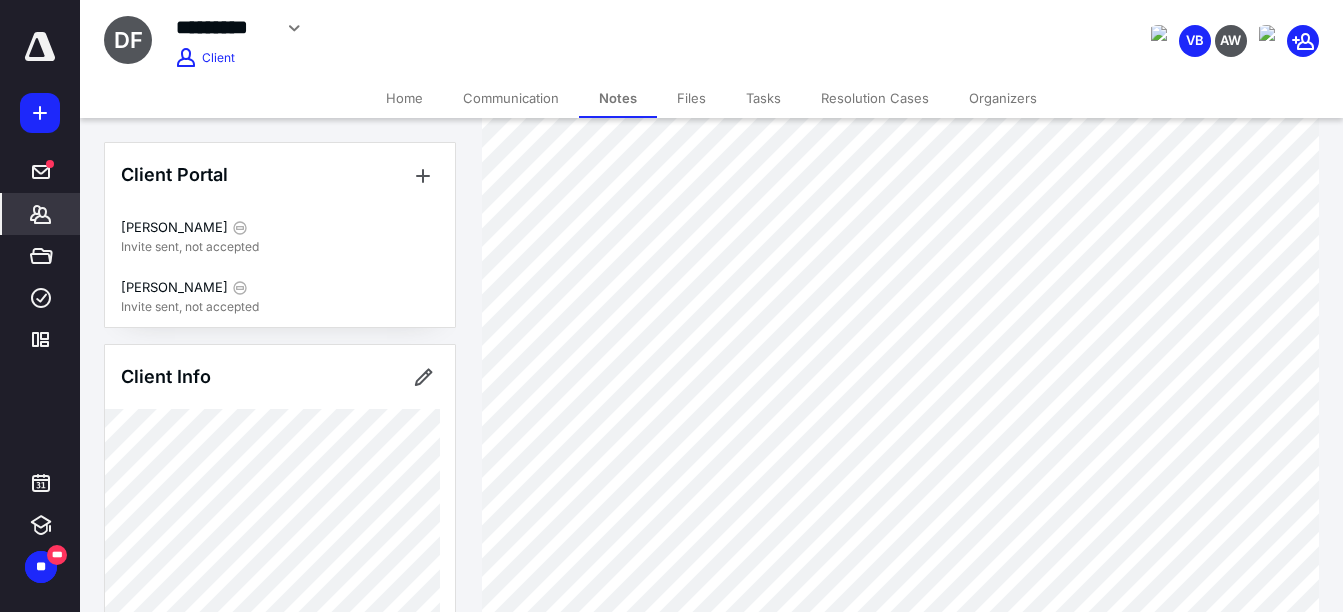 scroll, scrollTop: 0, scrollLeft: 0, axis: both 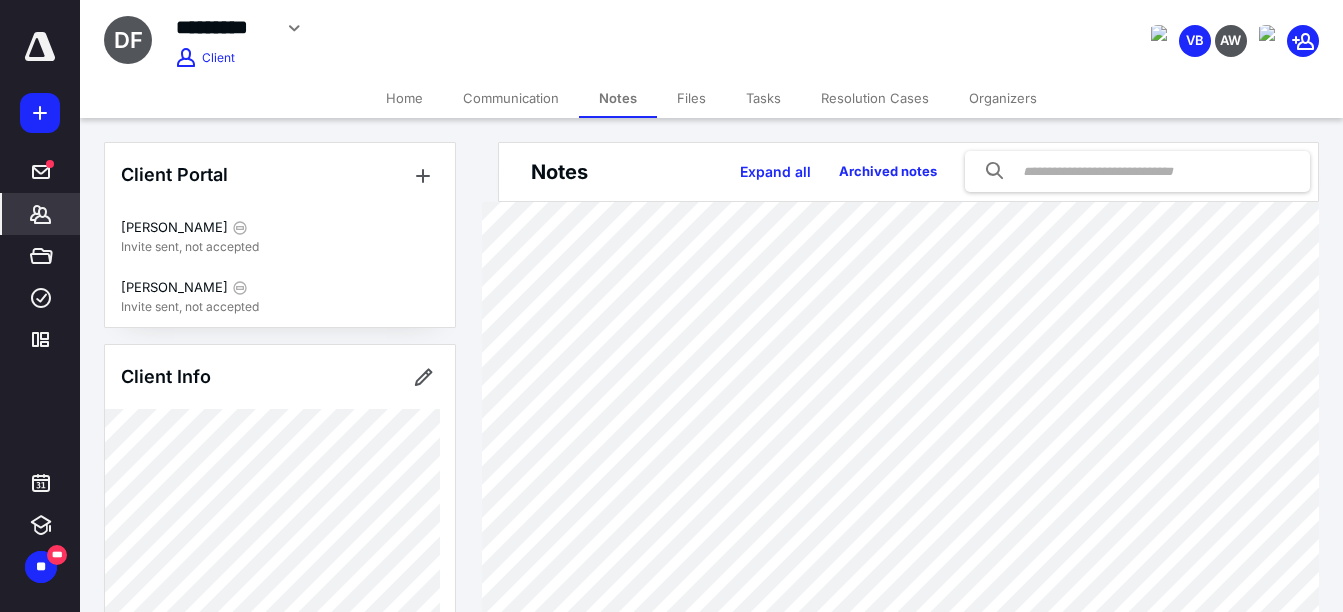 click on "Communication" at bounding box center [511, 98] 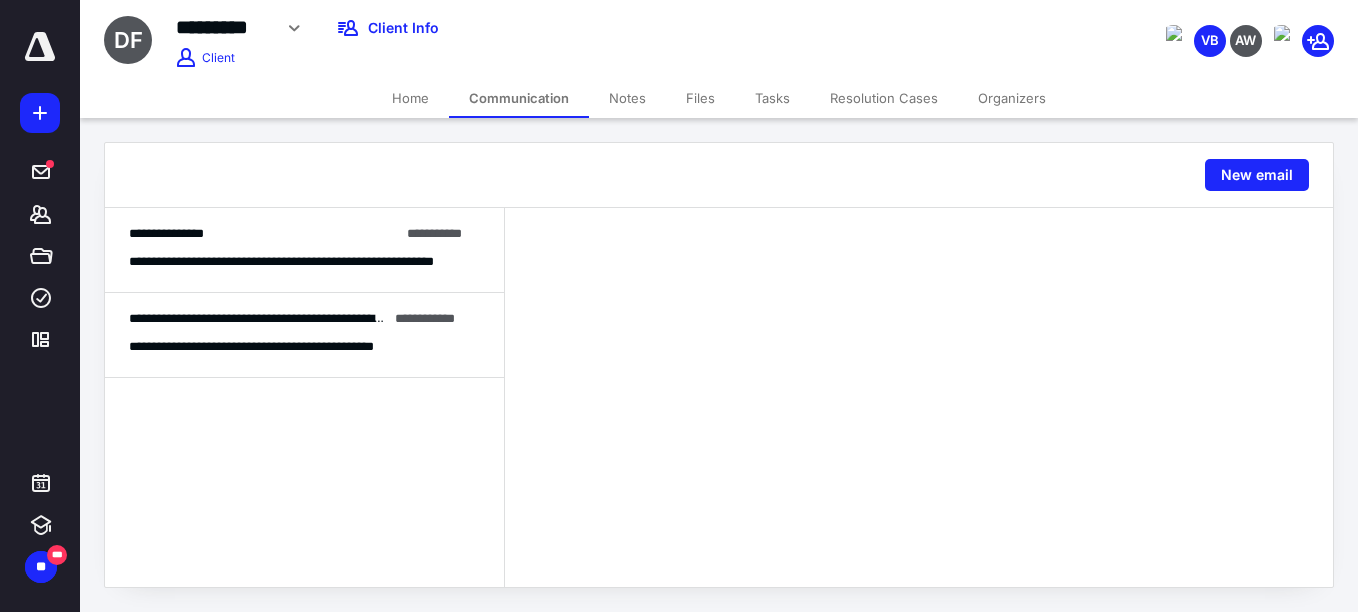 click on "Home" at bounding box center [410, 98] 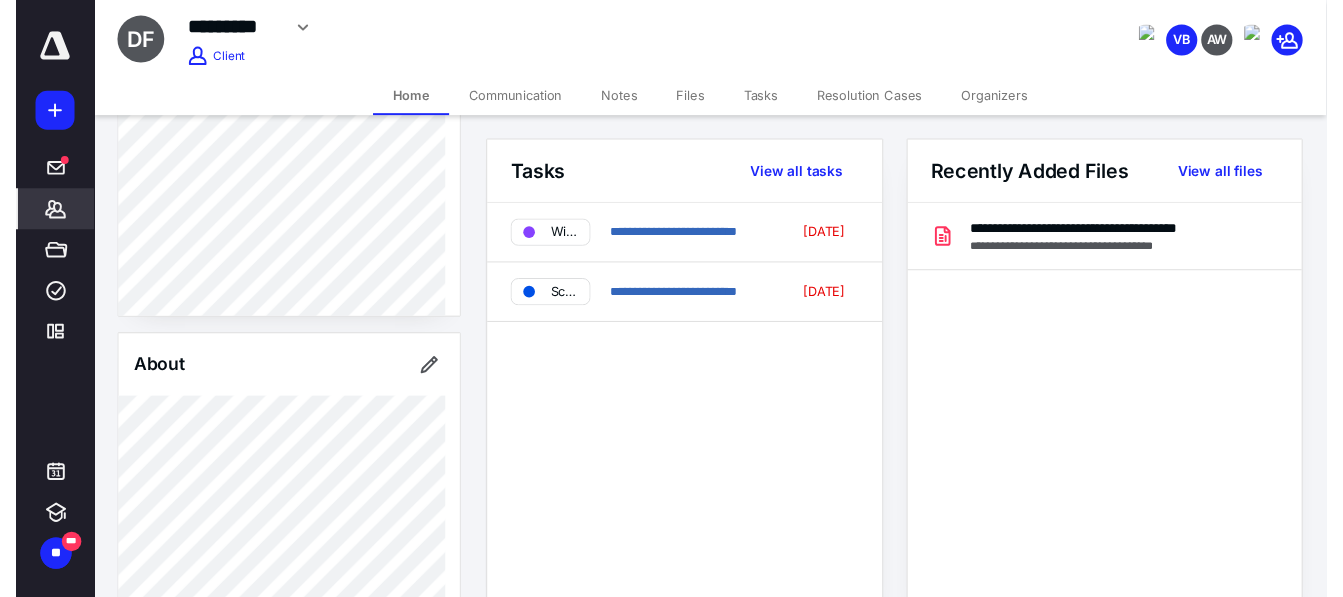 scroll, scrollTop: 302, scrollLeft: 0, axis: vertical 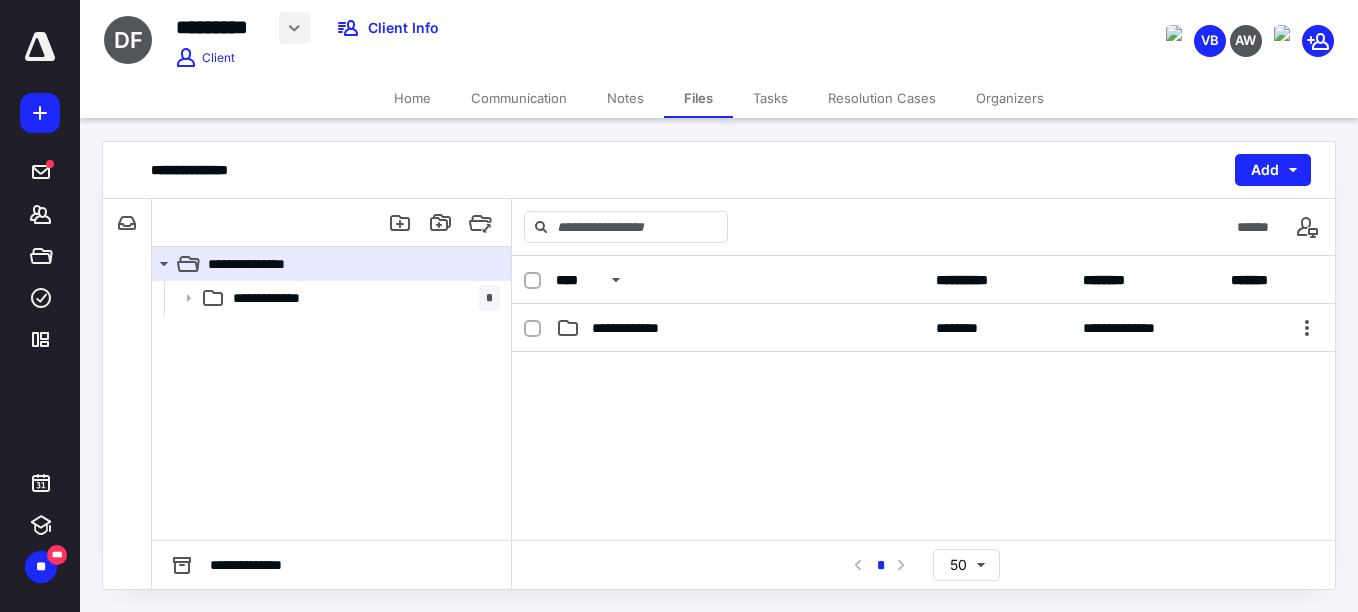 click at bounding box center [295, 28] 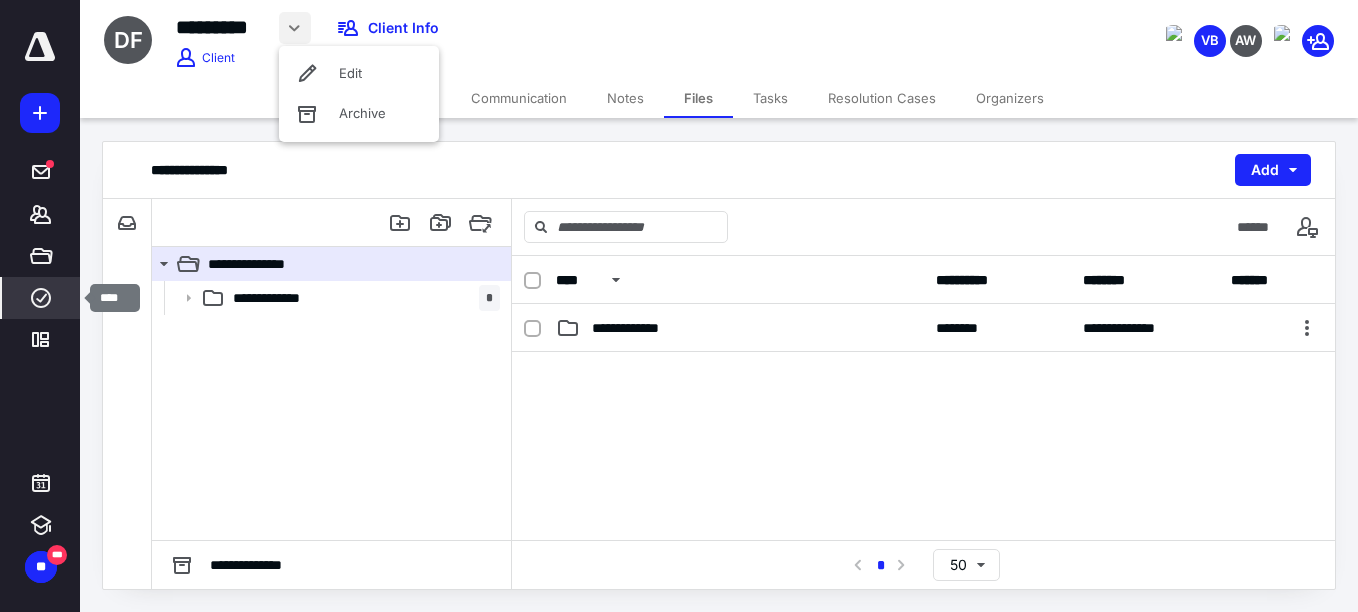 click on "****" at bounding box center (41, 298) 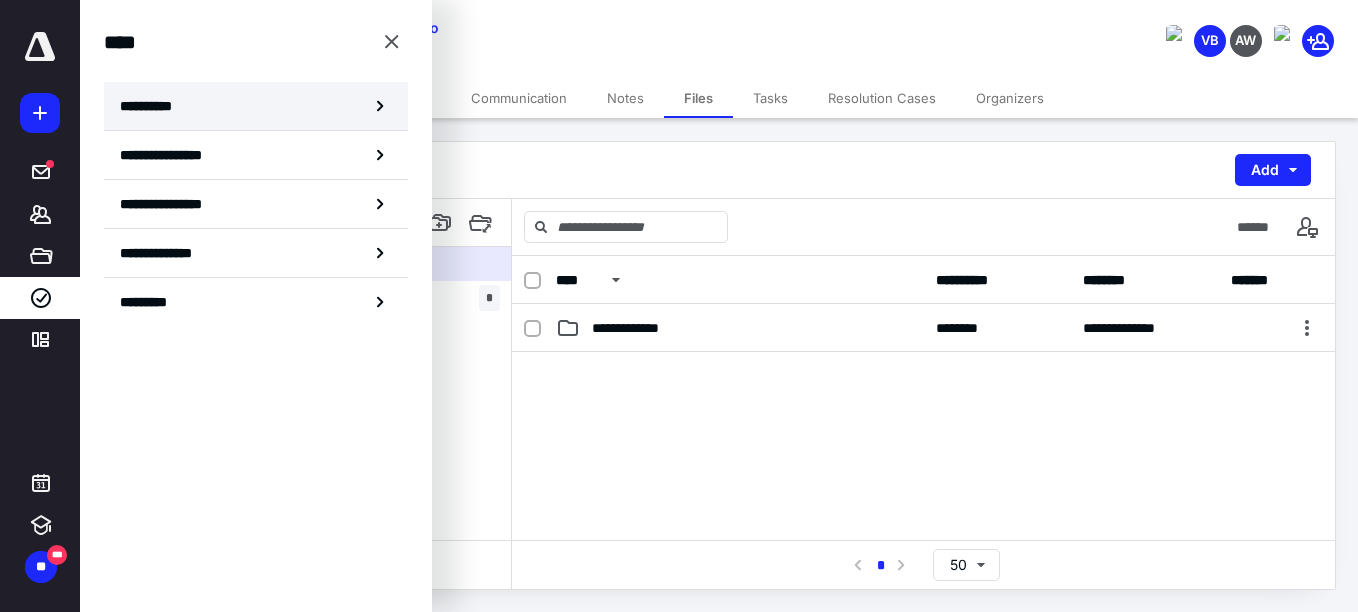 click on "**********" at bounding box center [256, 106] 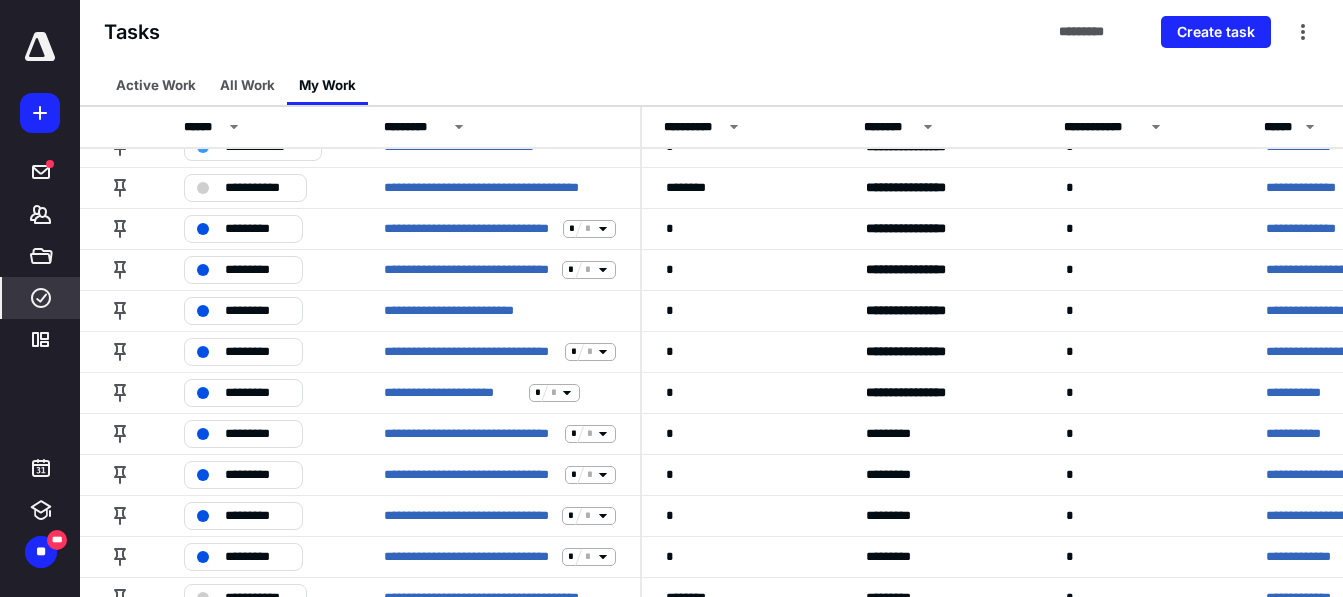 scroll, scrollTop: 261, scrollLeft: 0, axis: vertical 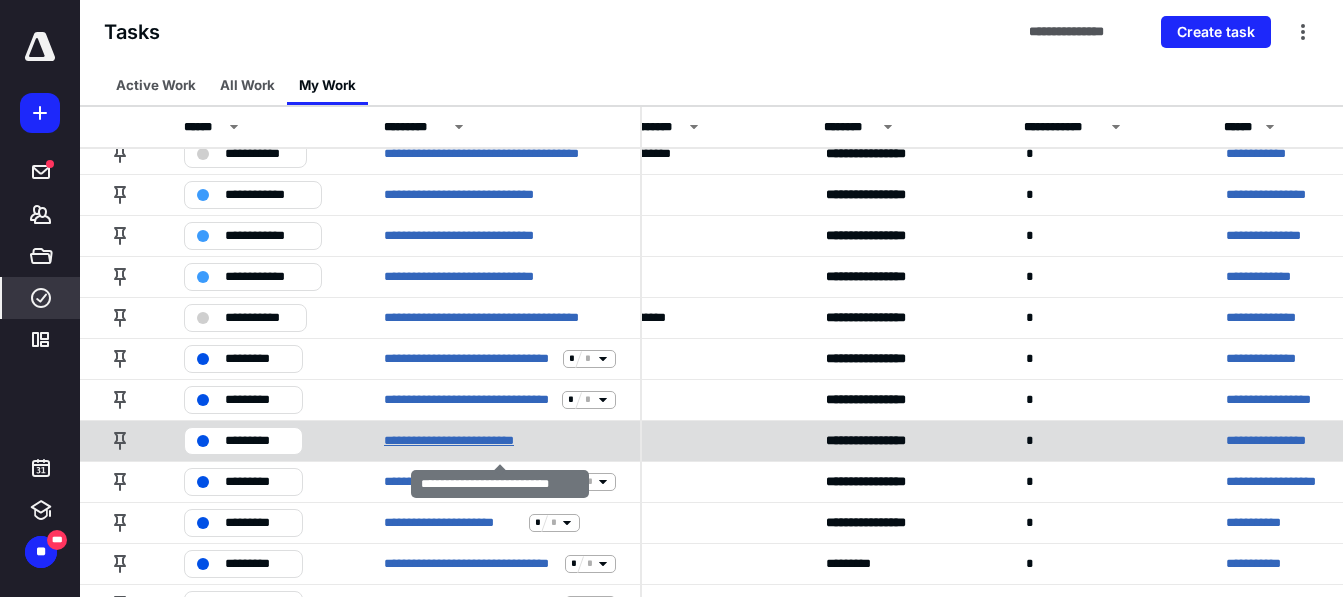 click on "**********" at bounding box center (469, 441) 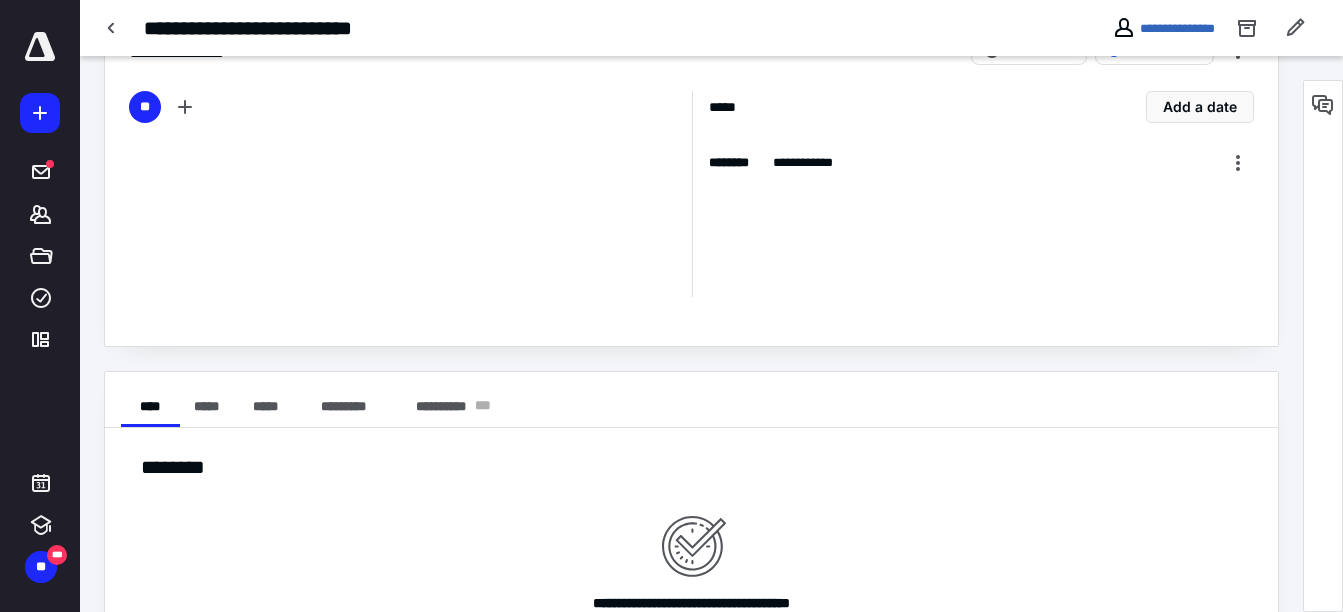 scroll, scrollTop: 69, scrollLeft: 0, axis: vertical 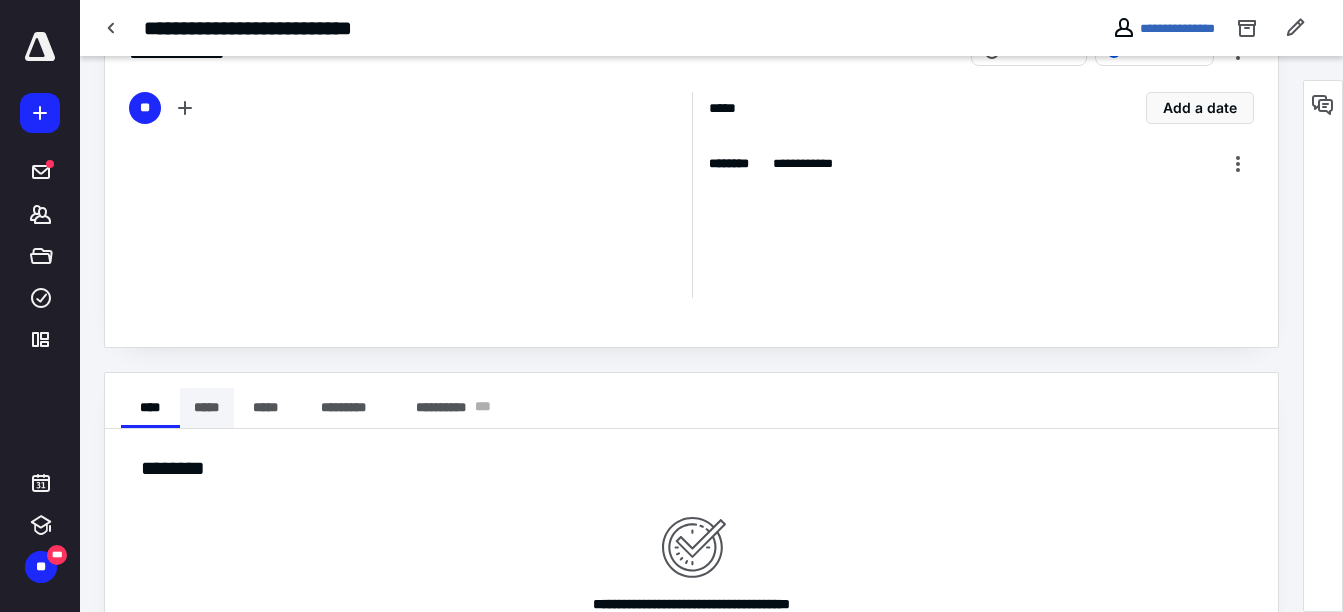 click on "*****" at bounding box center [207, 408] 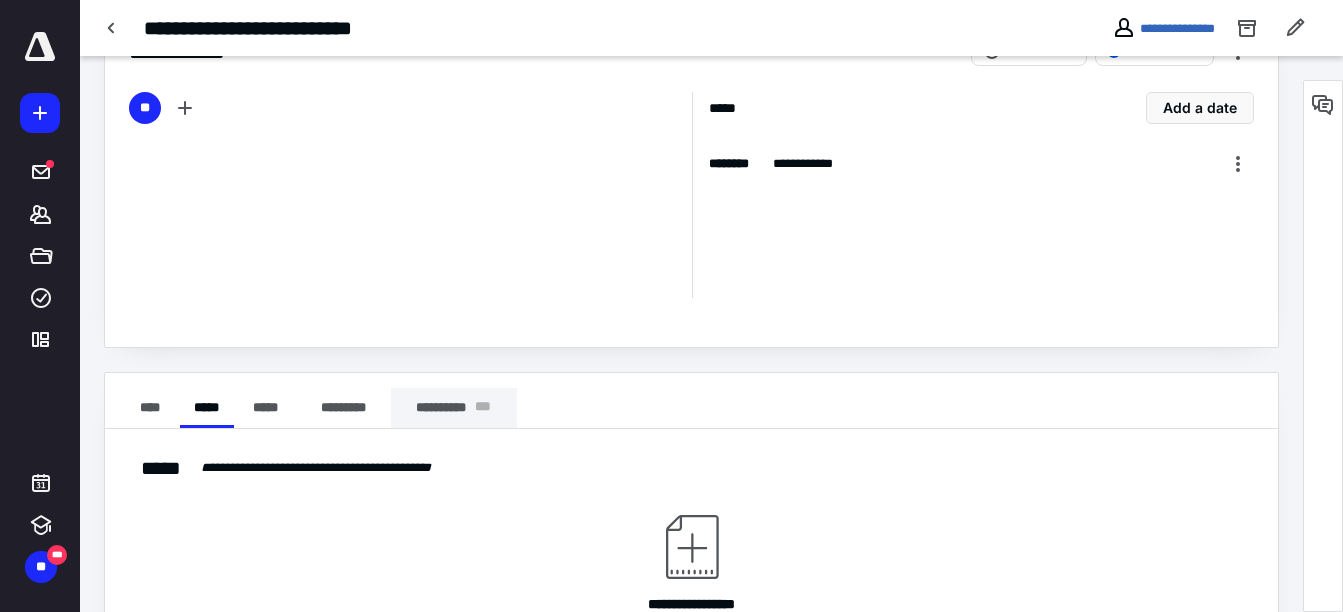 click on "**********" at bounding box center (454, 408) 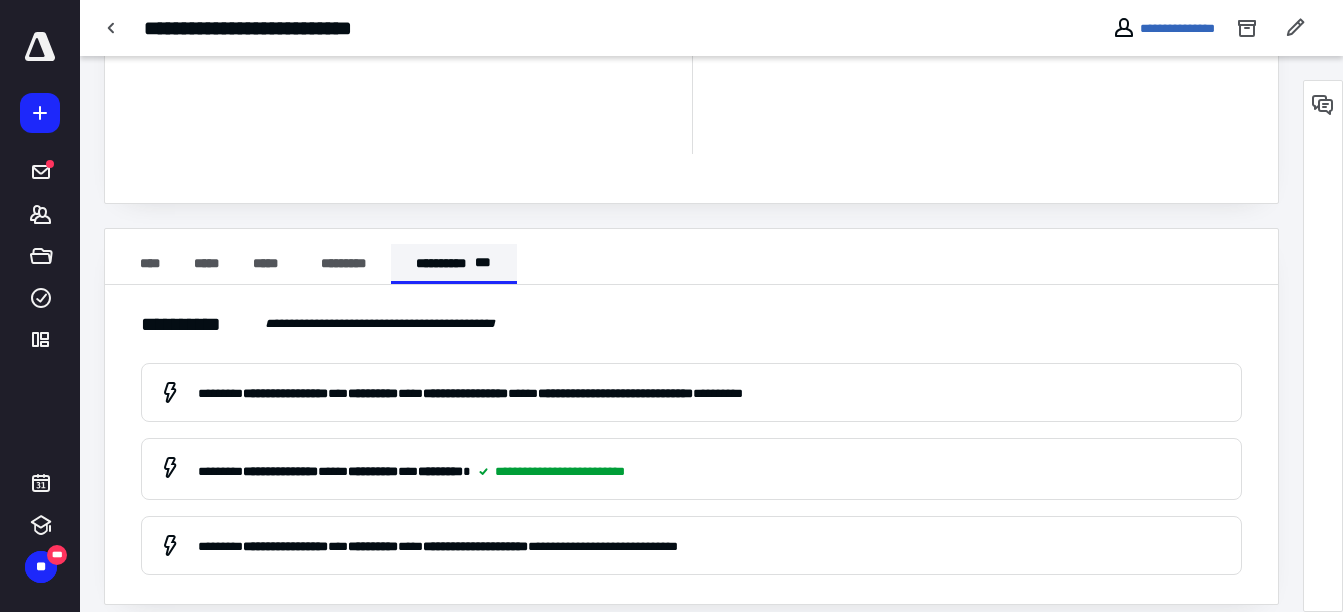 scroll, scrollTop: 0, scrollLeft: 0, axis: both 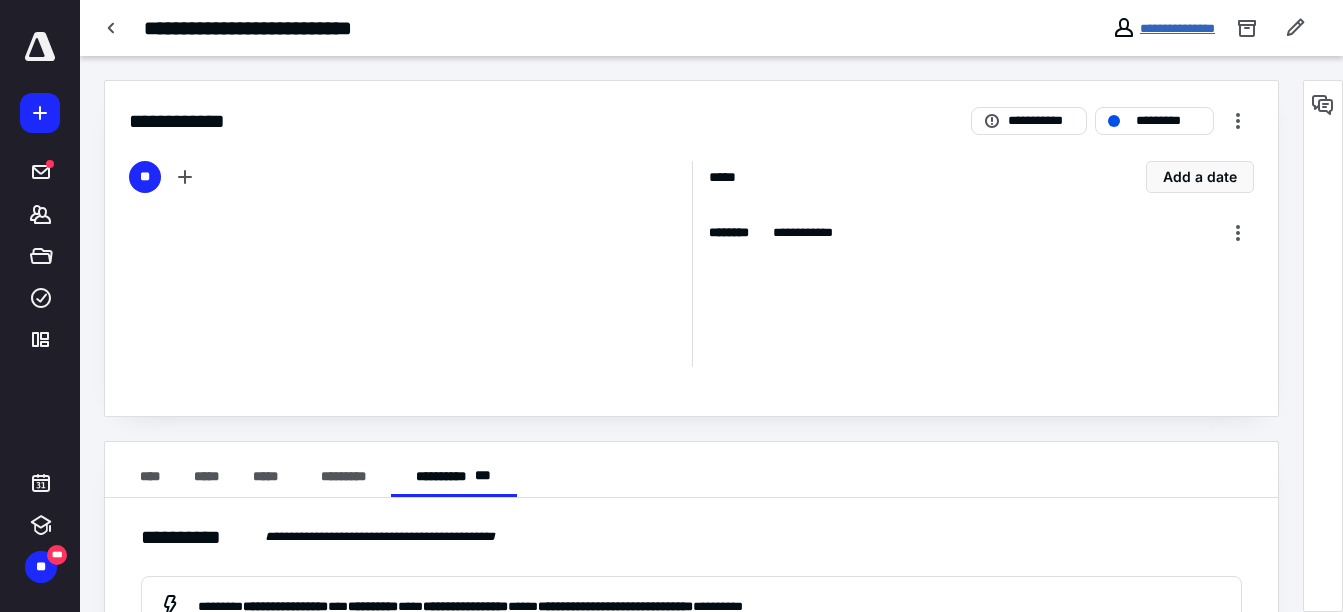 click on "**********" at bounding box center (1177, 28) 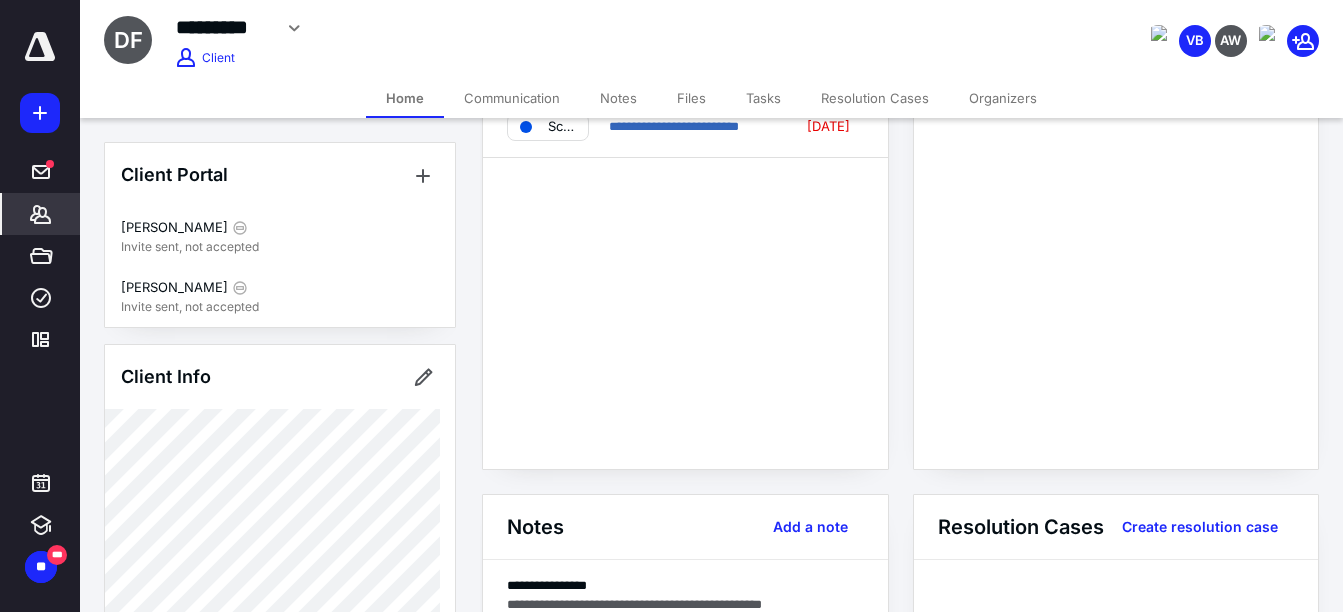 scroll, scrollTop: 0, scrollLeft: 0, axis: both 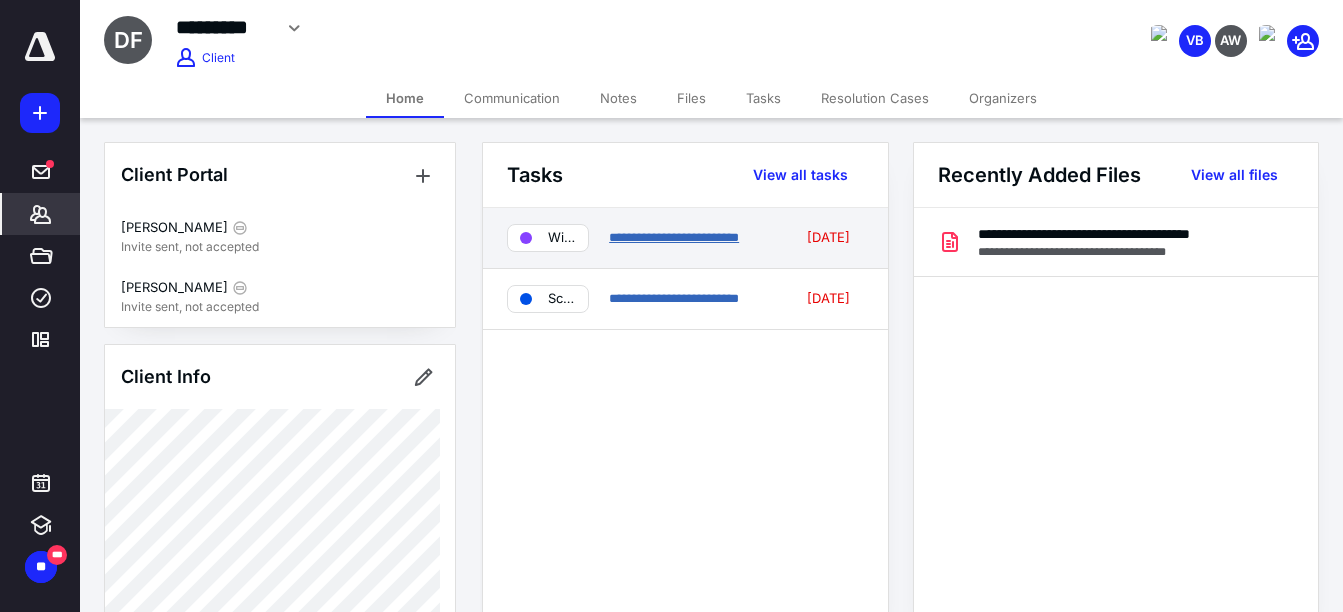 click on "**********" at bounding box center (674, 237) 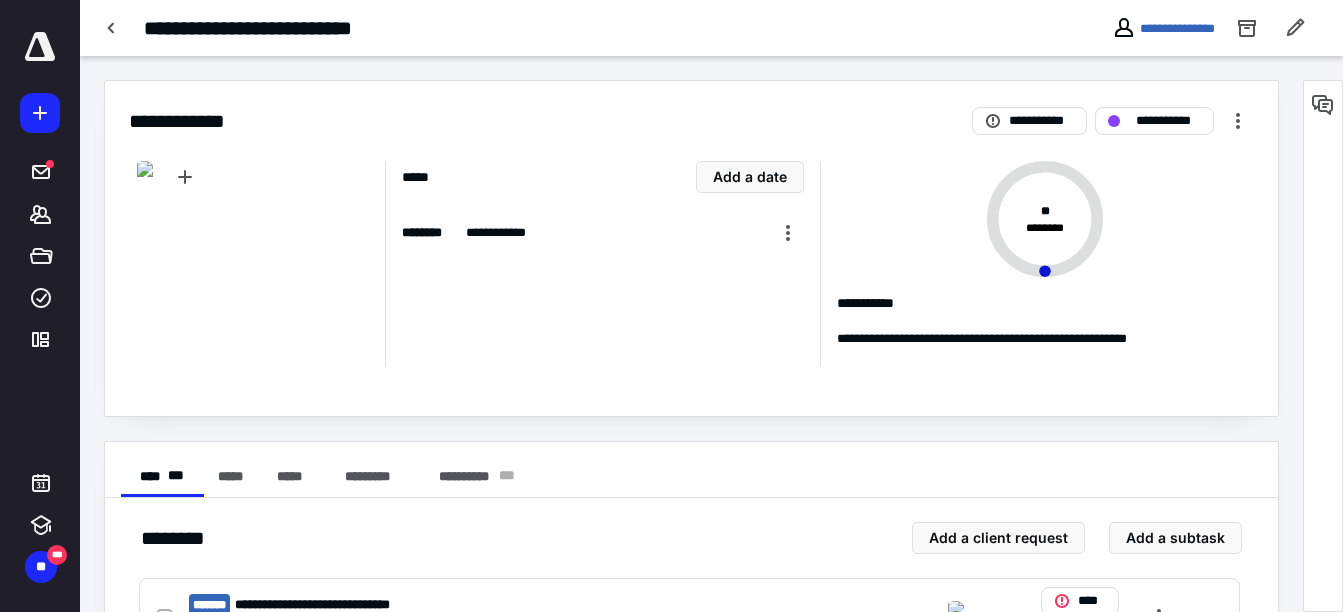 scroll, scrollTop: 93, scrollLeft: 0, axis: vertical 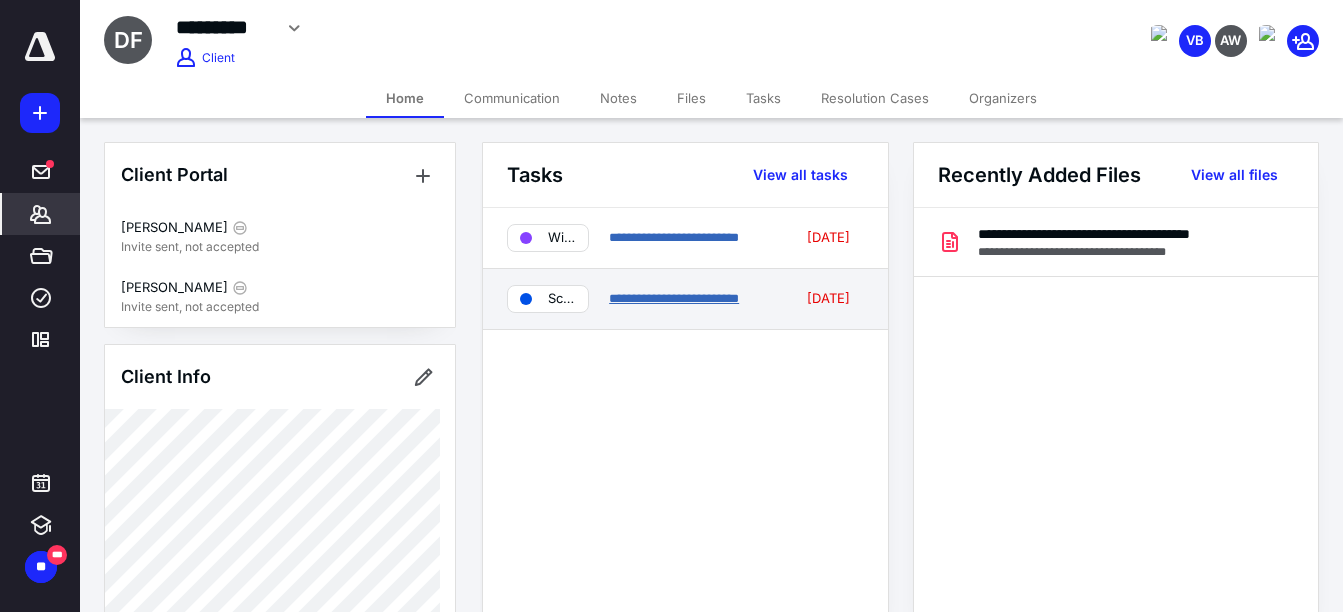 click on "**********" at bounding box center (674, 298) 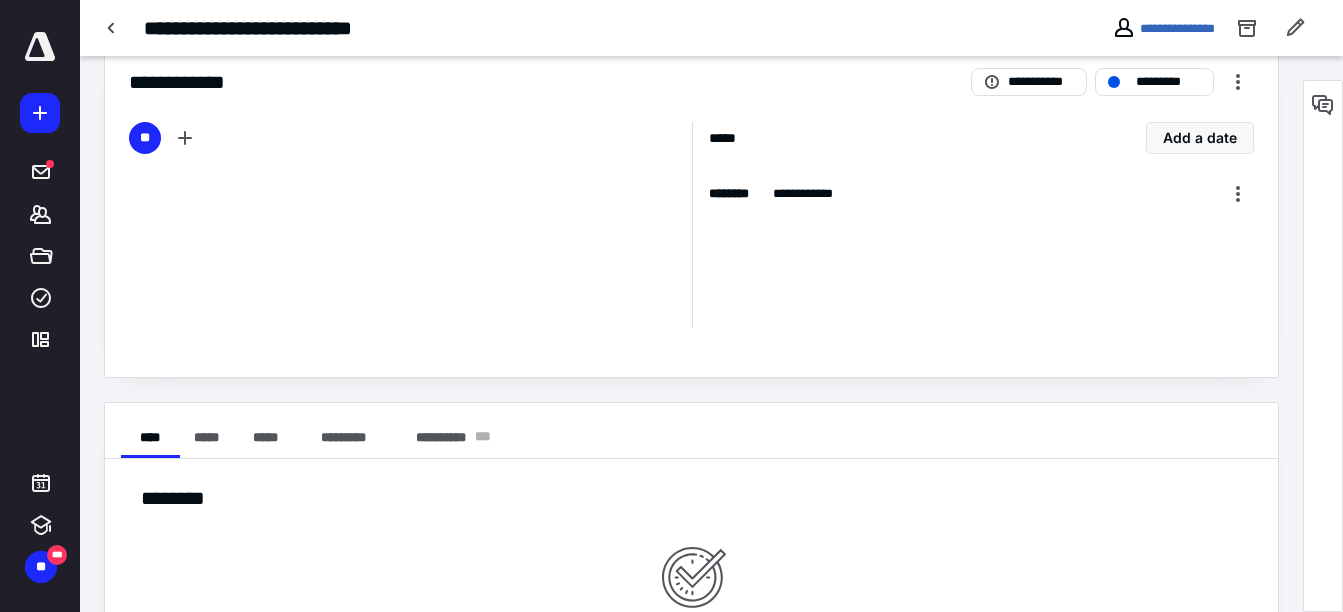 scroll, scrollTop: 0, scrollLeft: 0, axis: both 